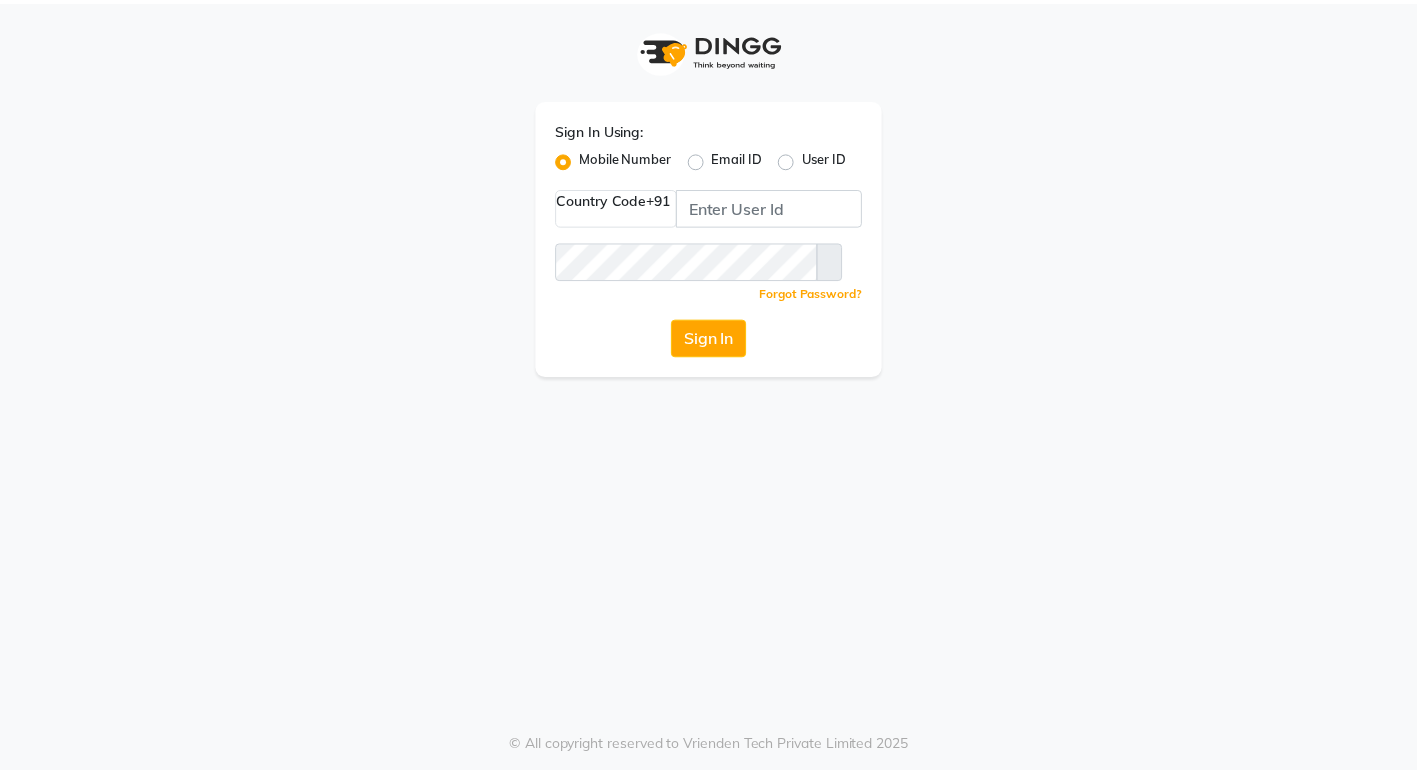 scroll, scrollTop: 0, scrollLeft: 0, axis: both 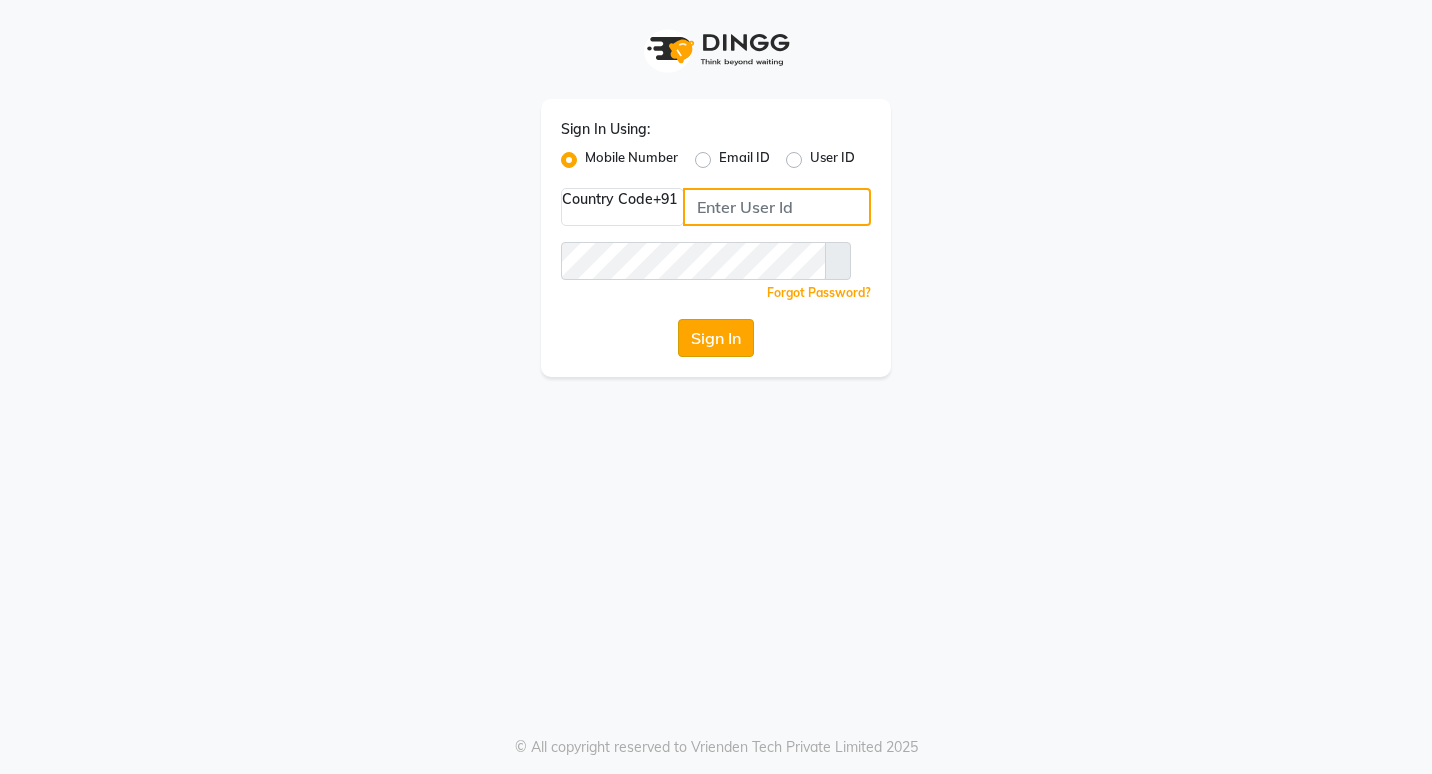 type on "[PHONE]" 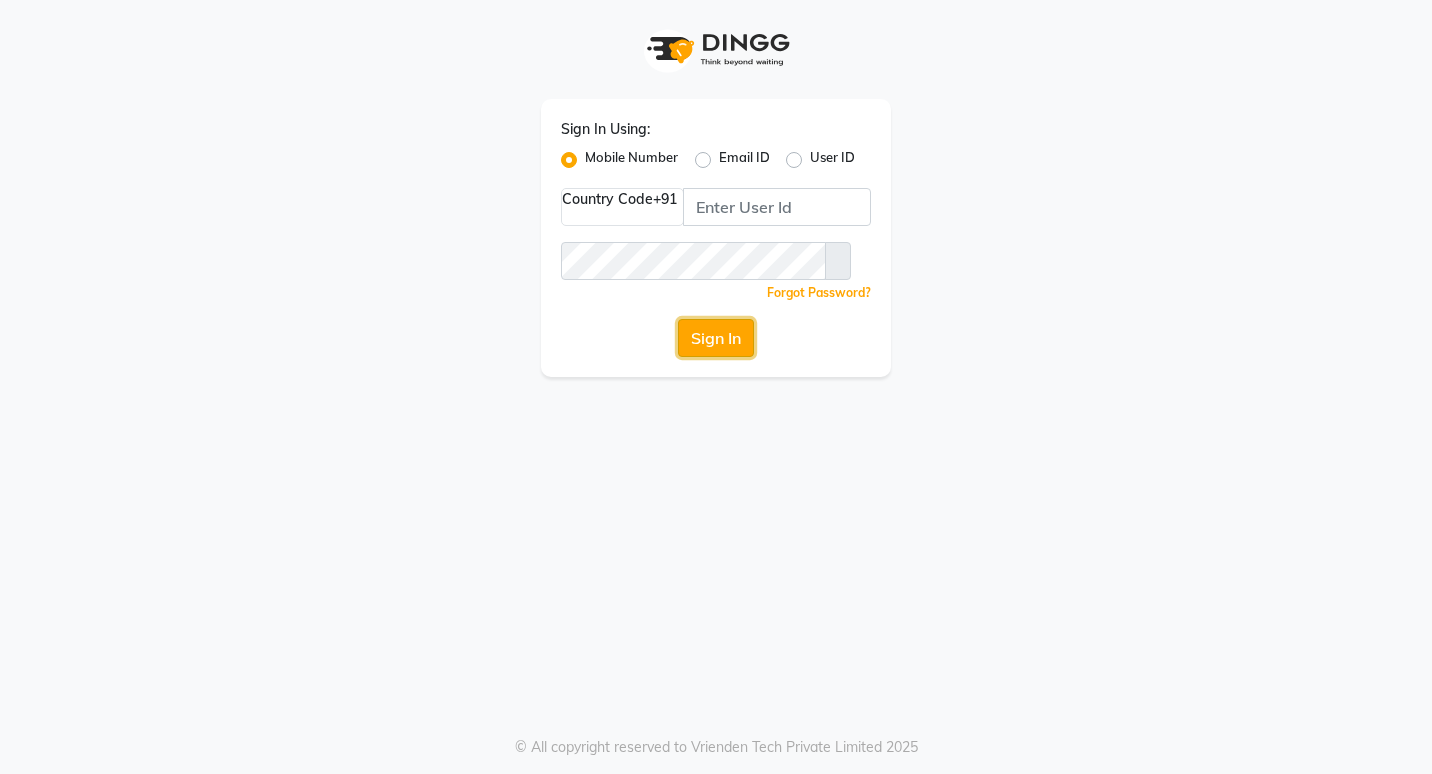 click on "Sign In" at bounding box center [716, 338] 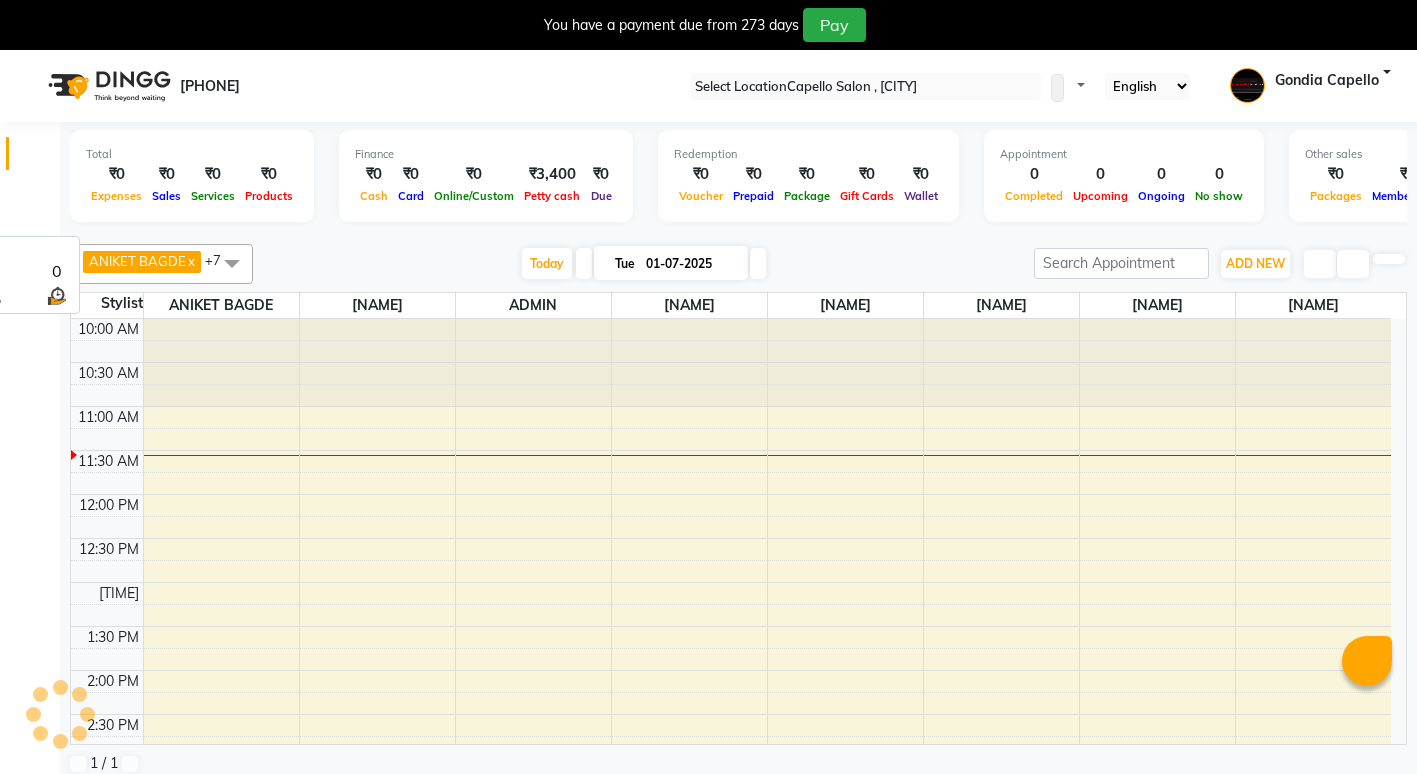 scroll, scrollTop: 0, scrollLeft: 0, axis: both 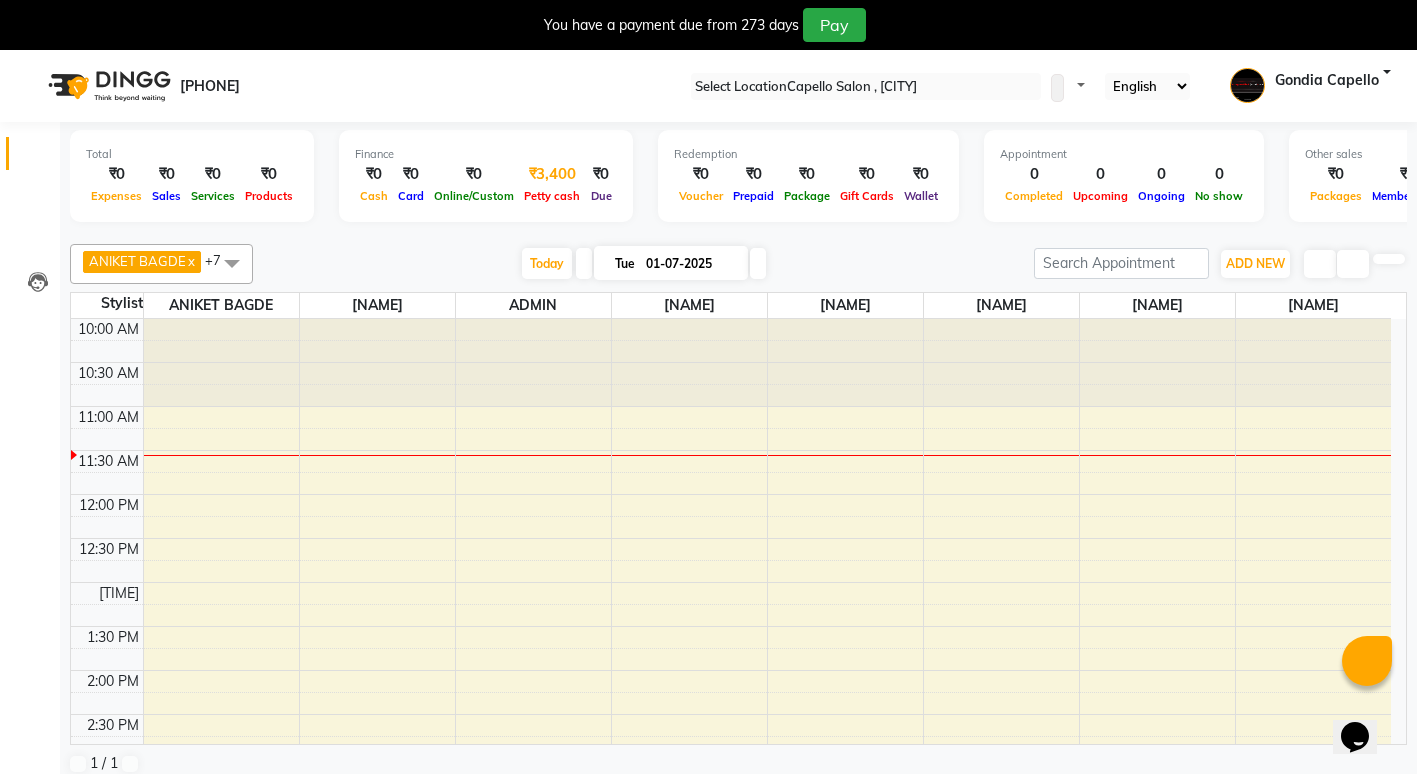 click on "₹3,400" at bounding box center (552, 174) 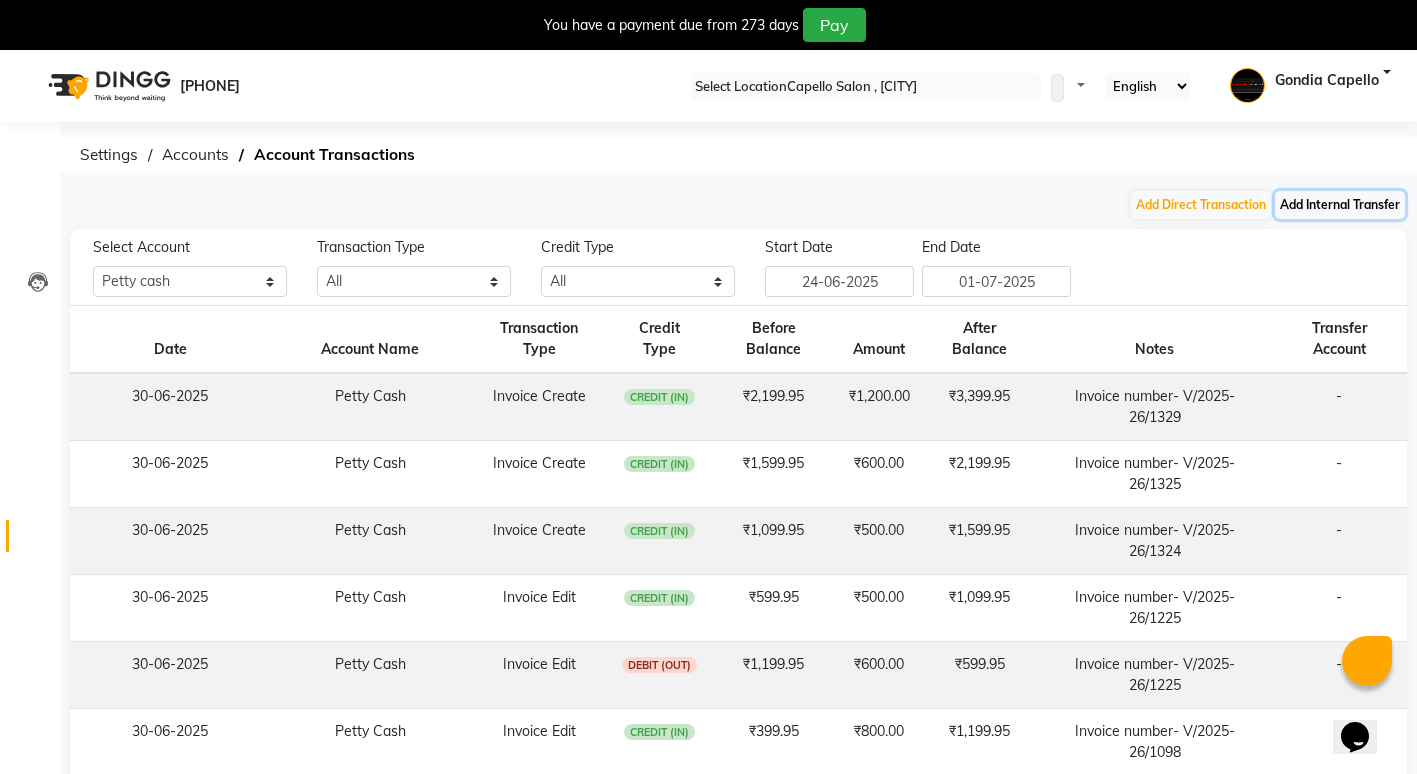 click on "Add Internal Transfer" at bounding box center [1340, 205] 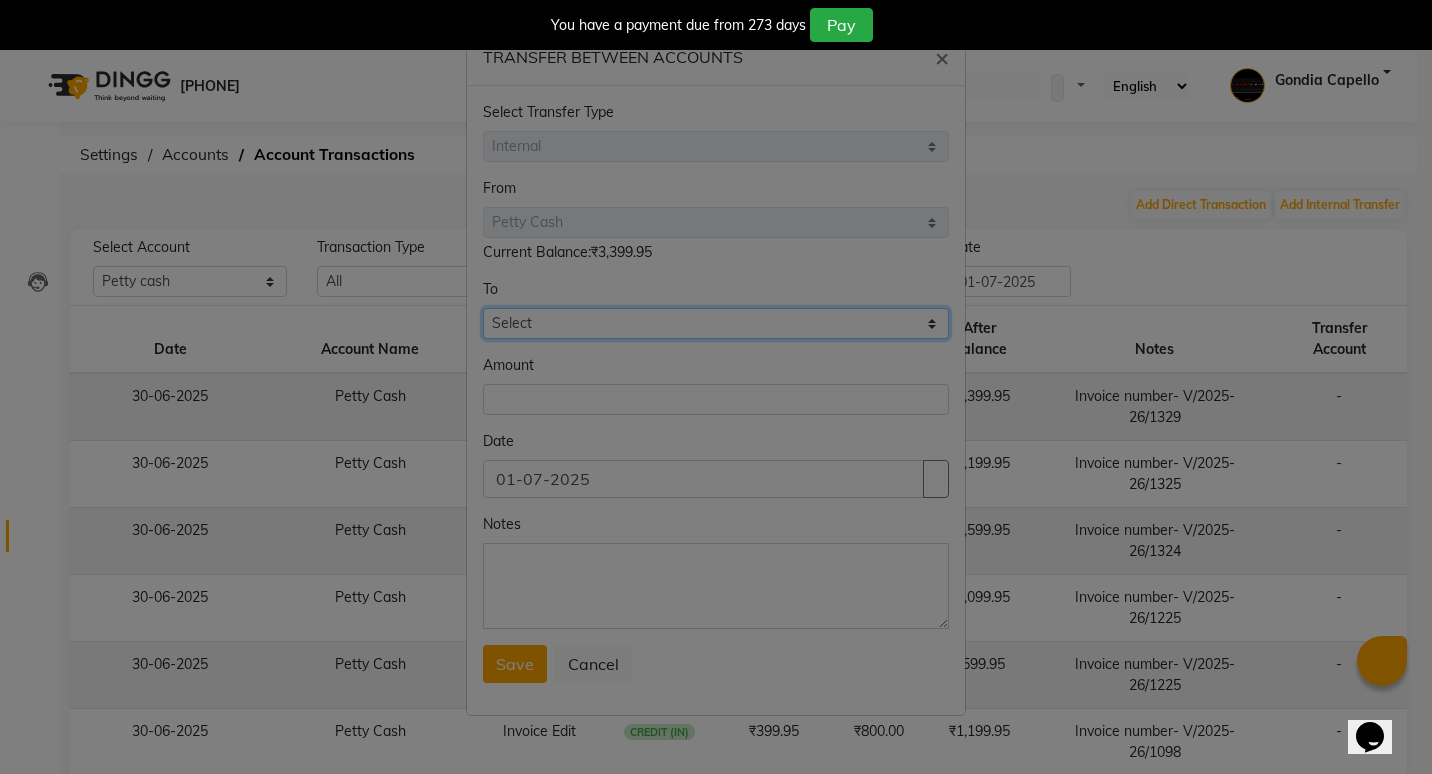 click on "Select Default Account Petty Cash" at bounding box center [716, 323] 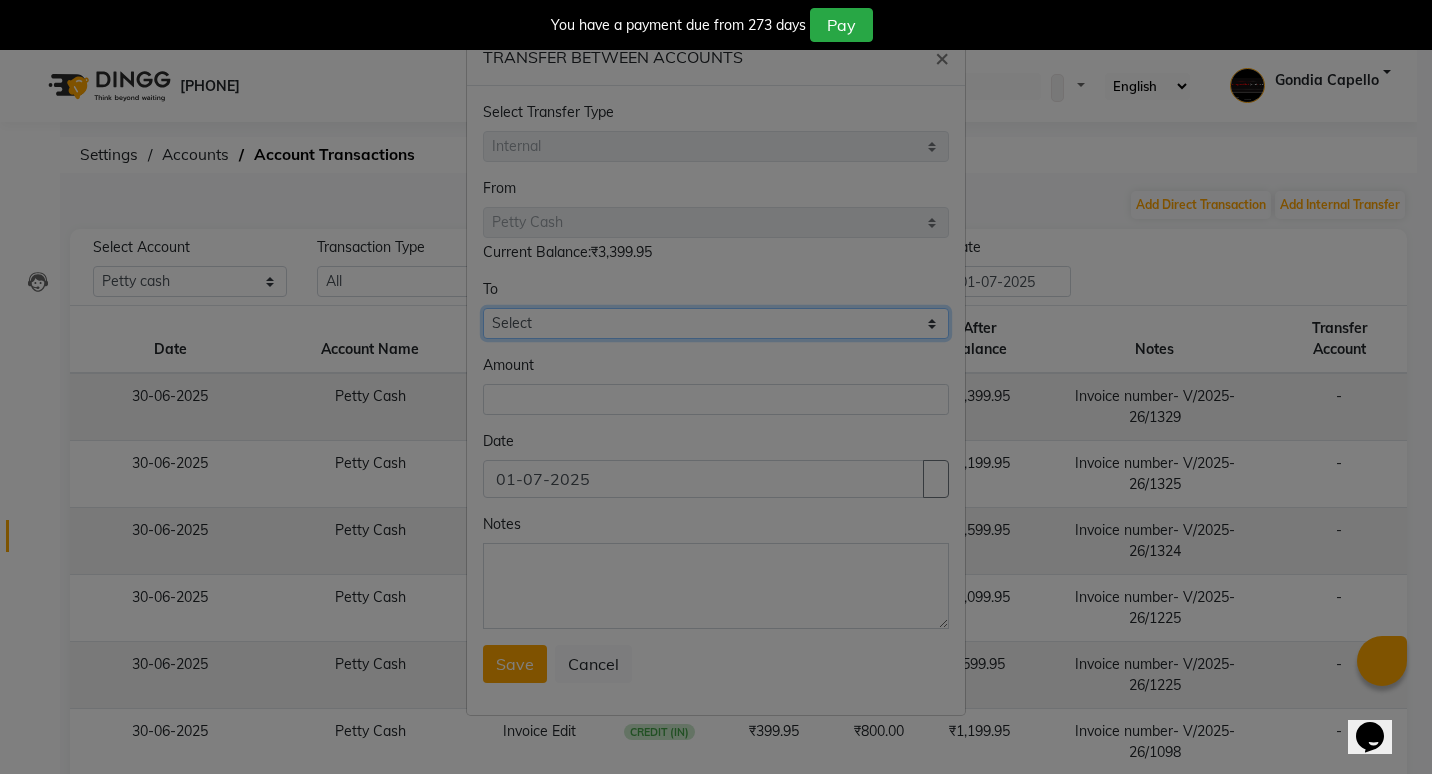 select on "881" 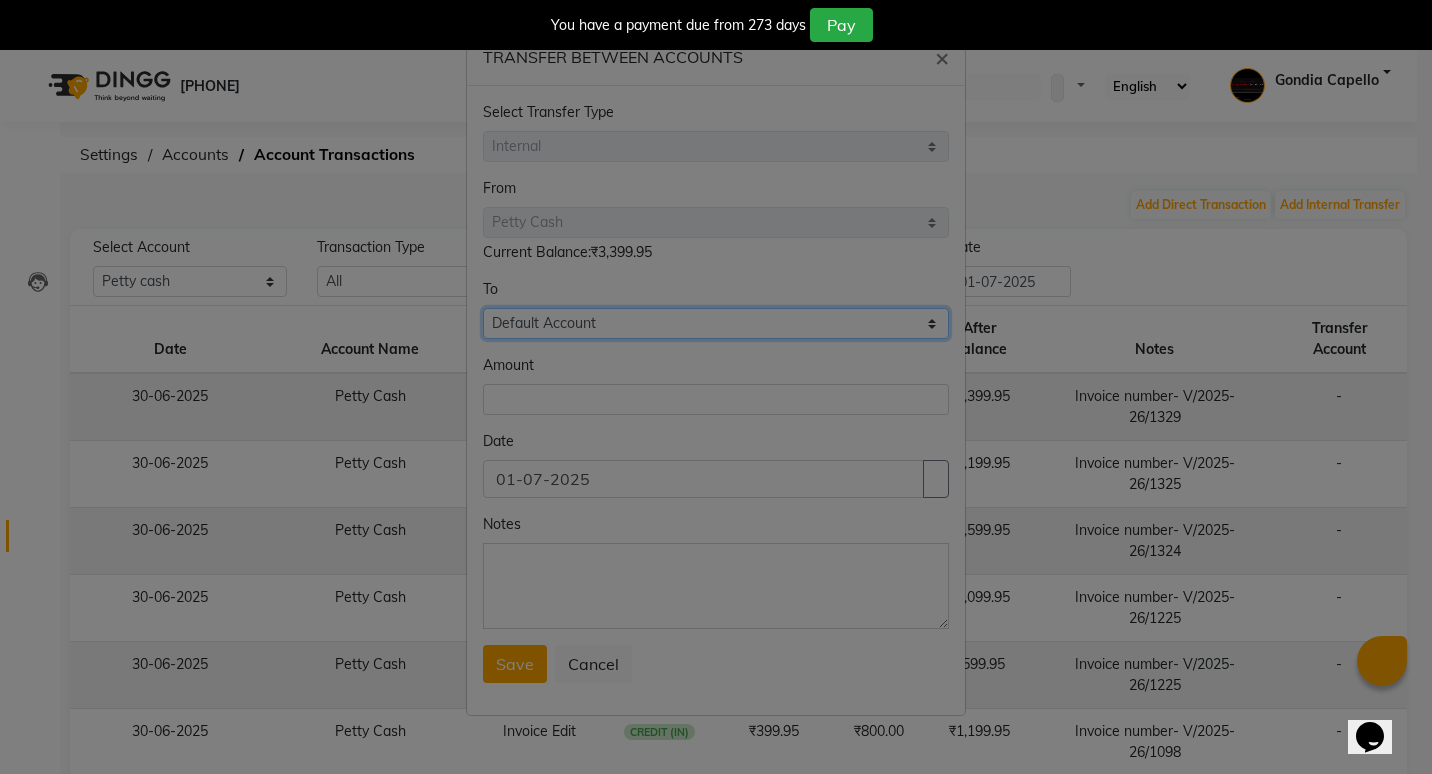 click on "Select Default Account Petty Cash" at bounding box center [716, 323] 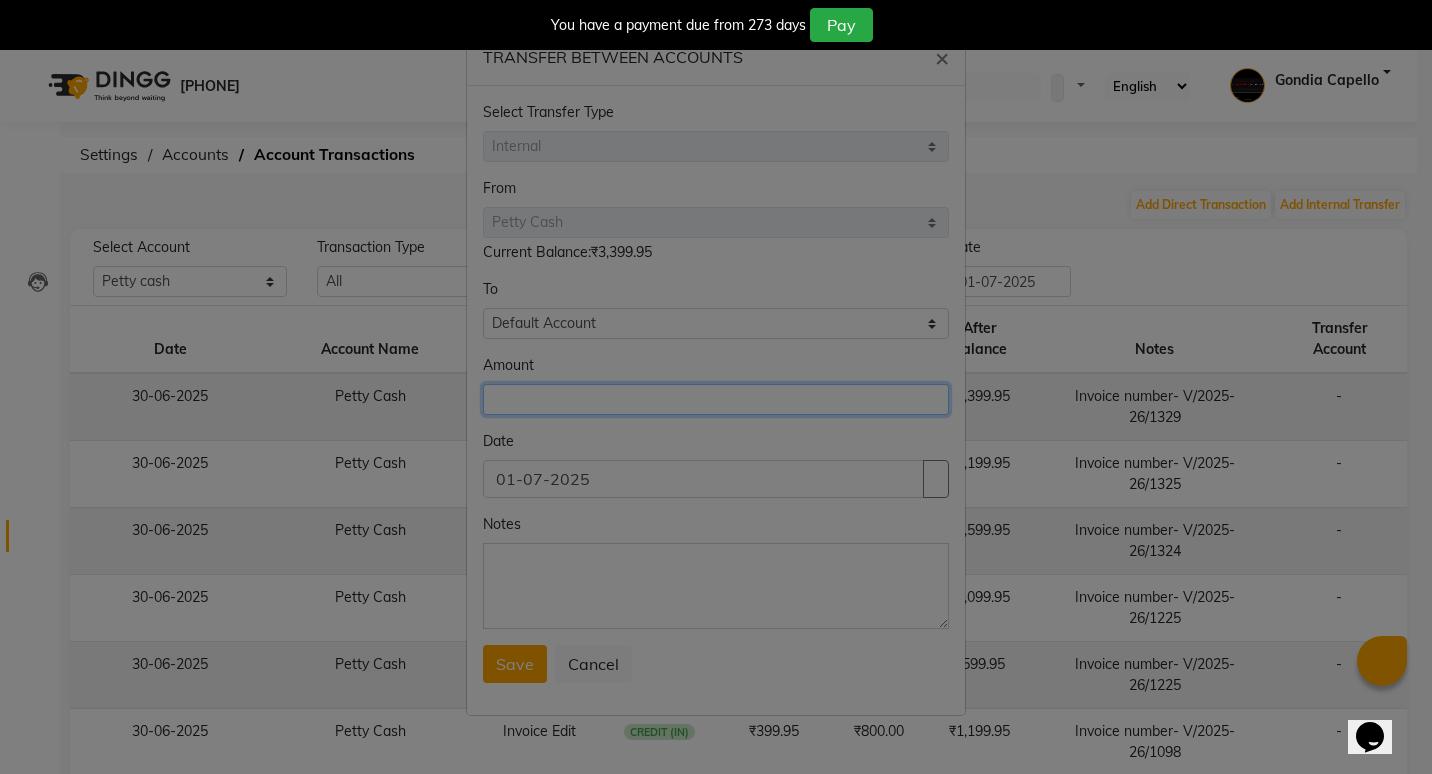 click at bounding box center (716, 399) 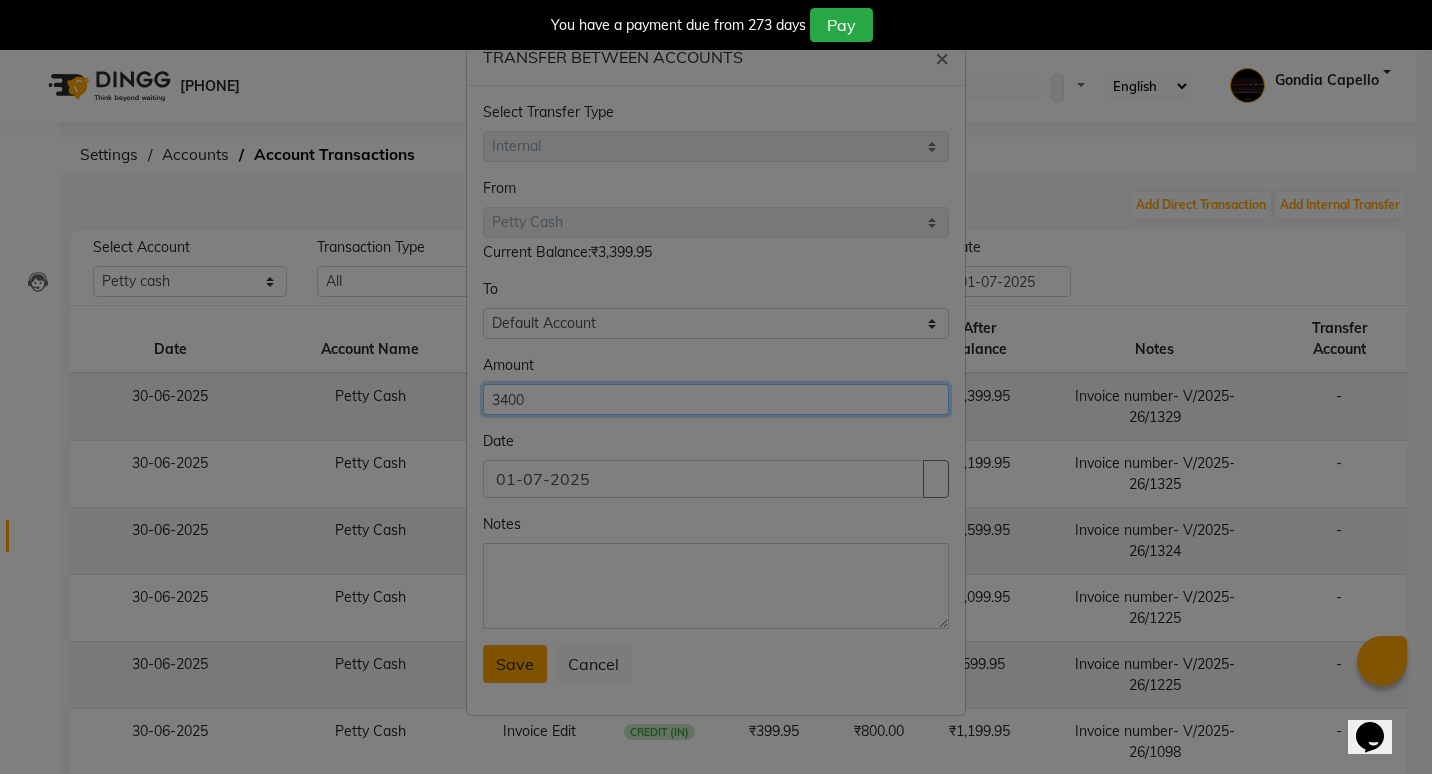 type on "3400" 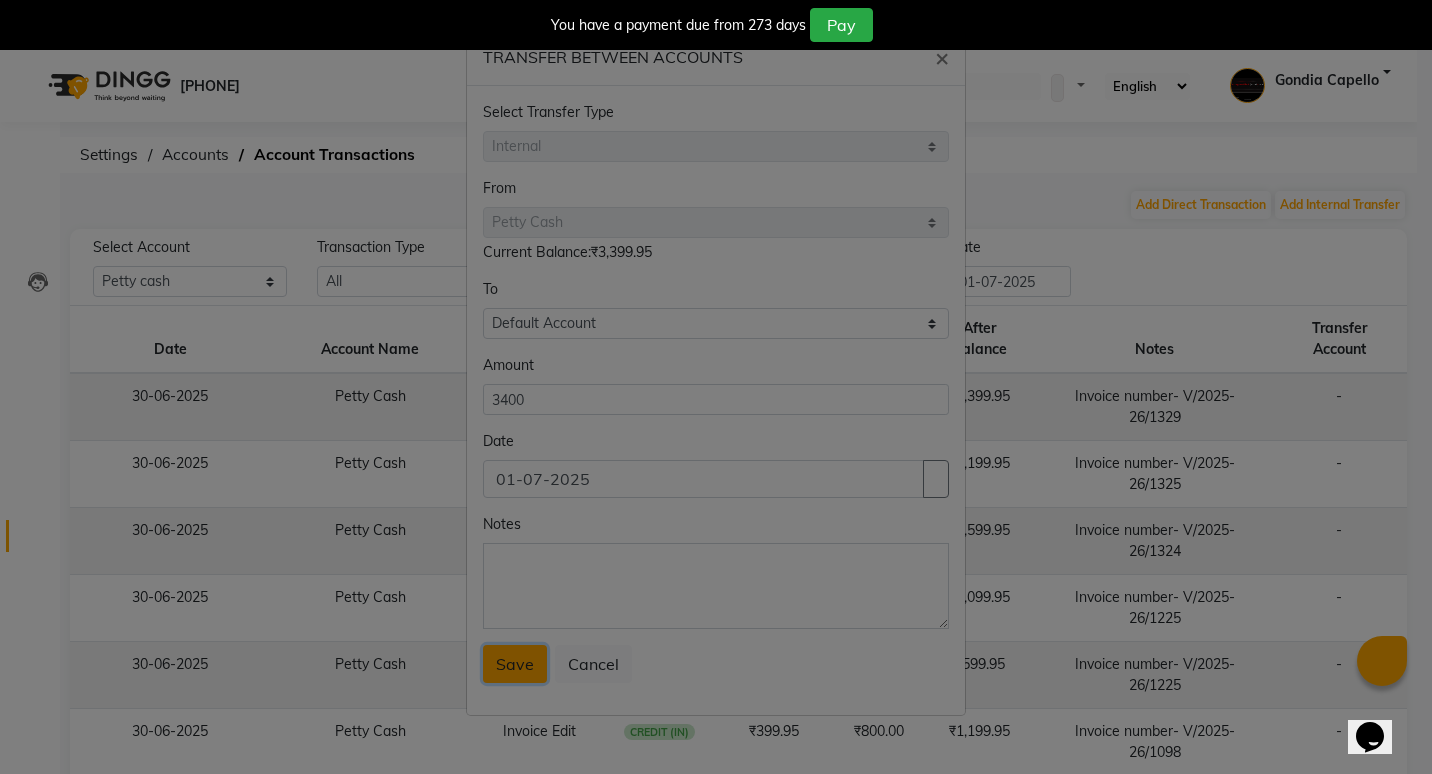 click on "Save" at bounding box center (515, 664) 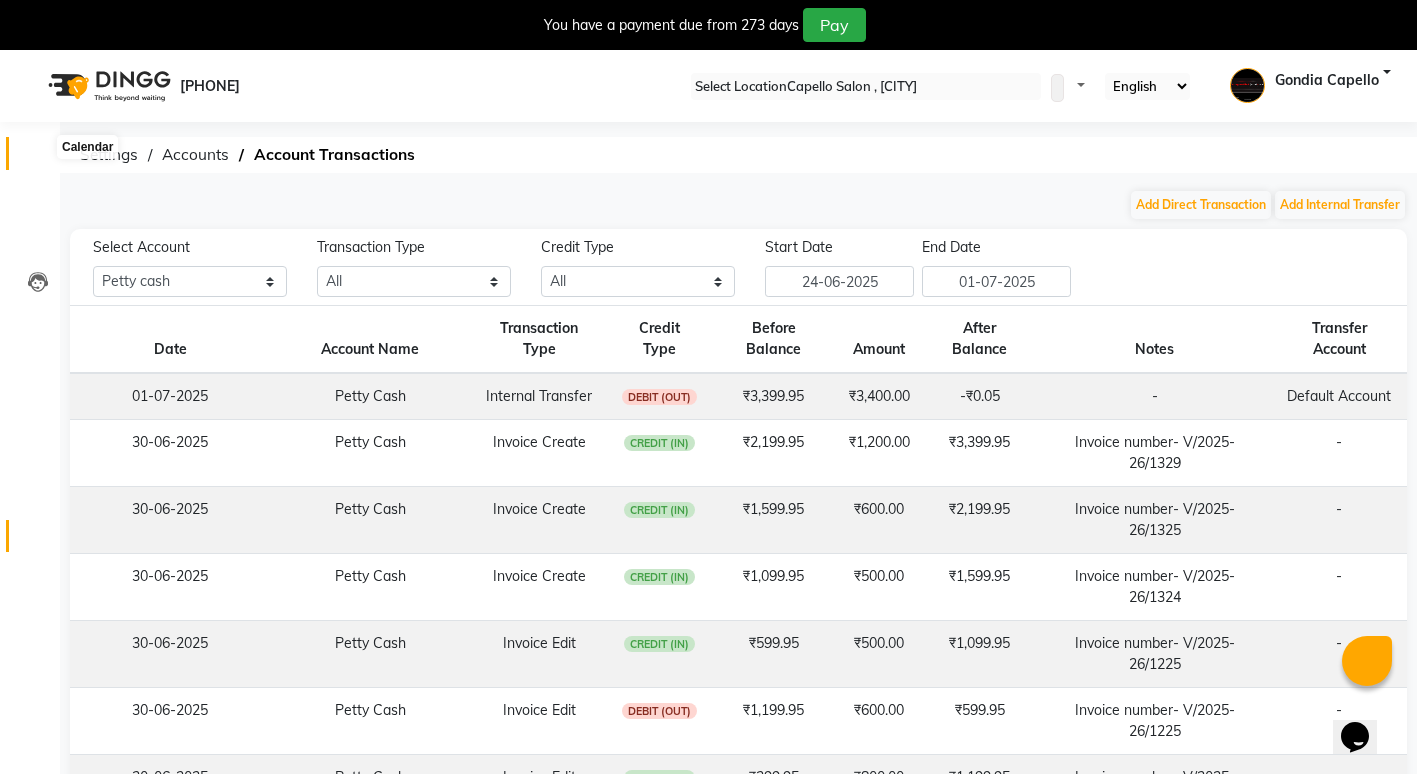 click at bounding box center (38, 158) 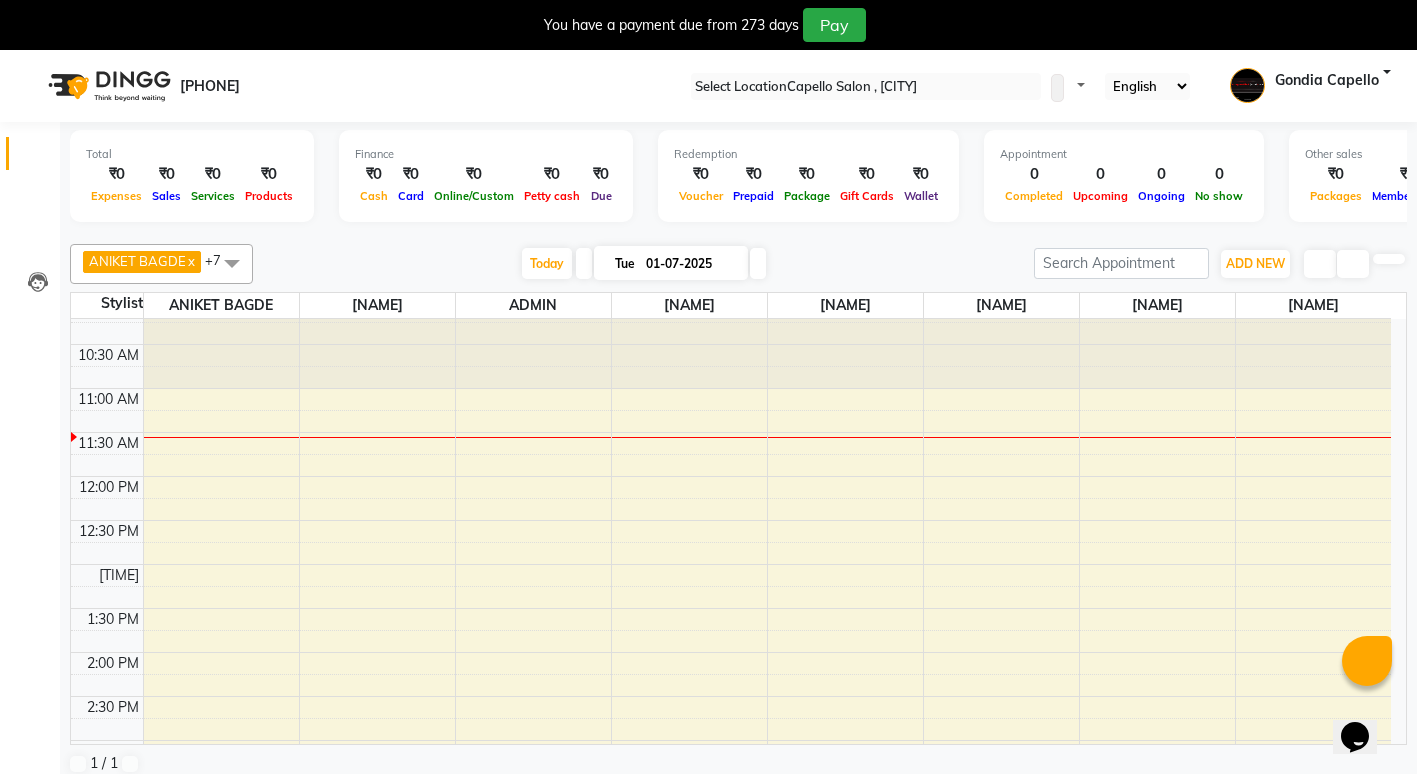 scroll, scrollTop: 0, scrollLeft: 0, axis: both 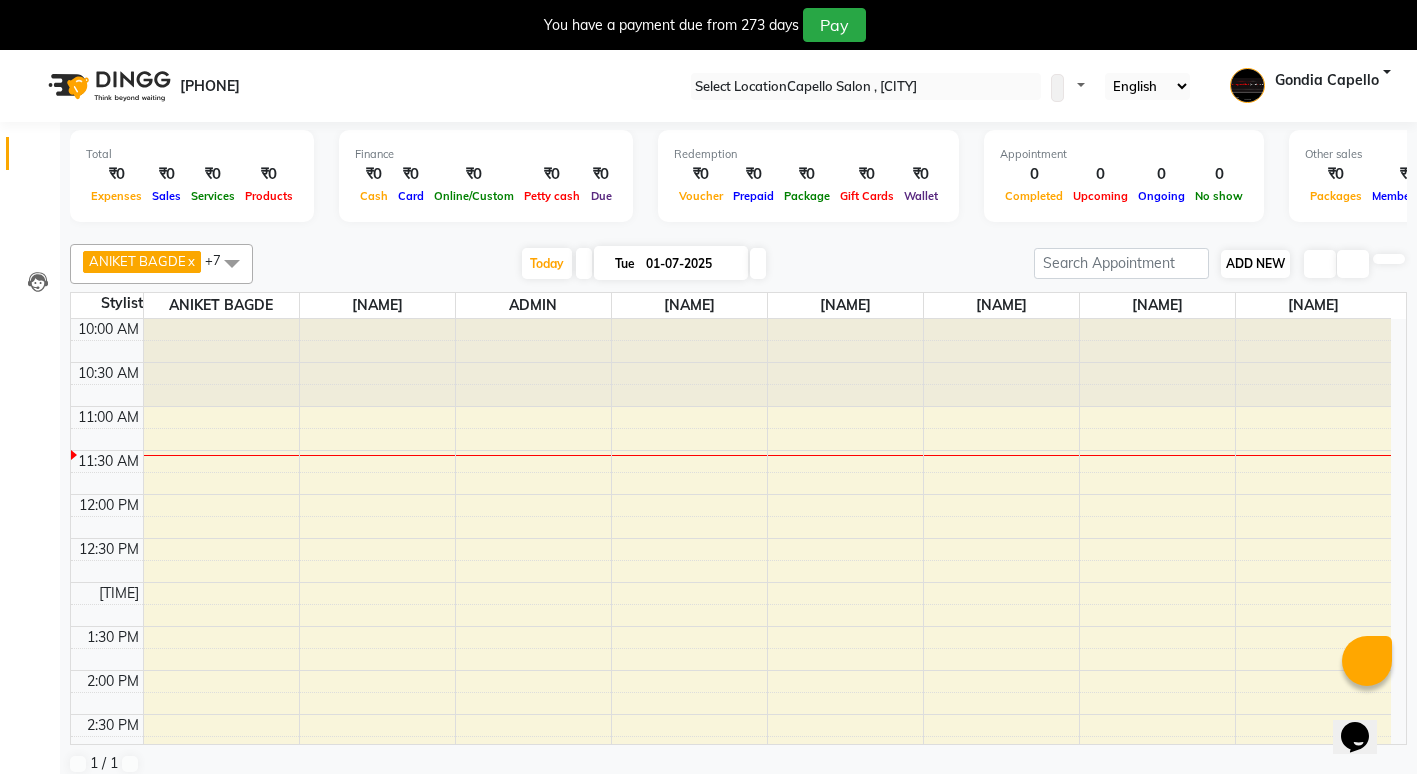 click on "ADD NEW Toggle Dropdown" at bounding box center (1255, 264) 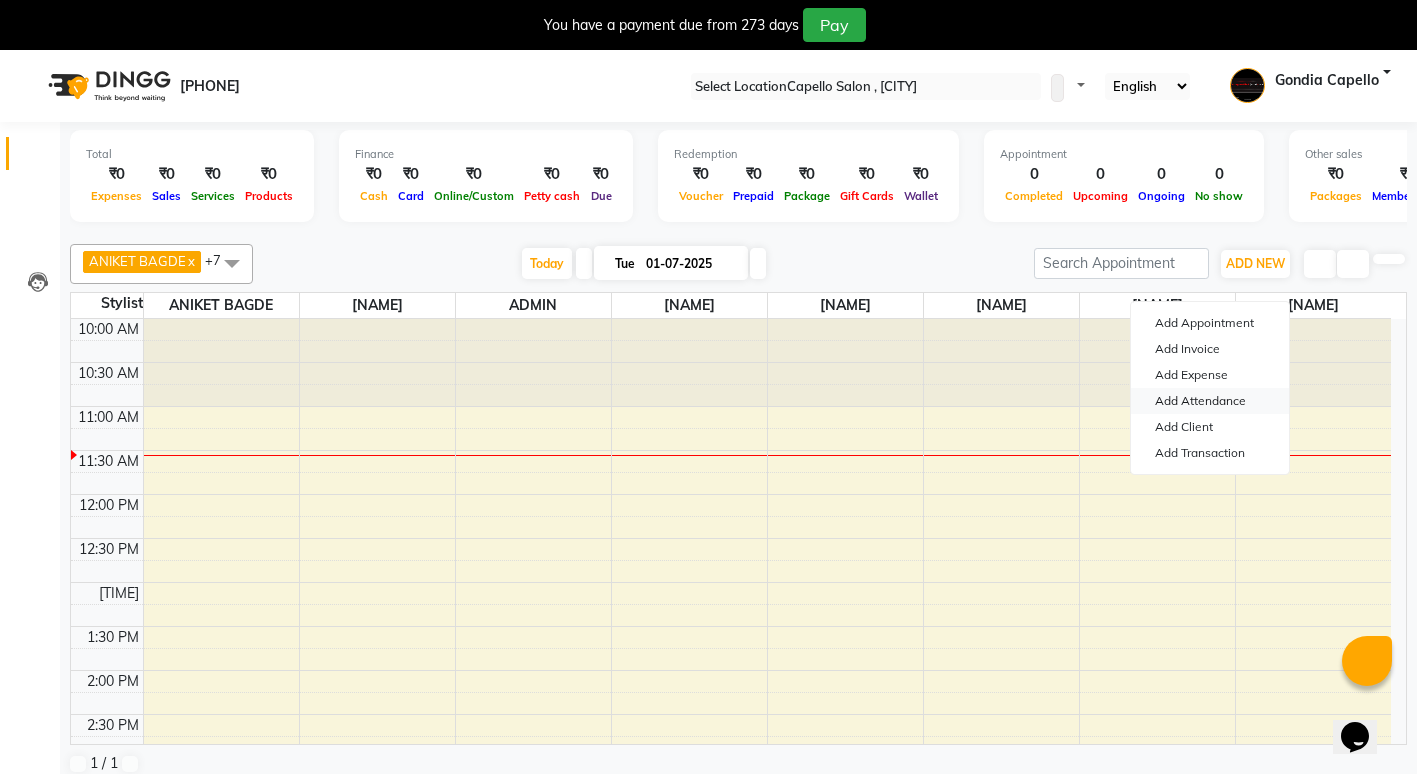 click on "Add Attendance" at bounding box center [1210, 401] 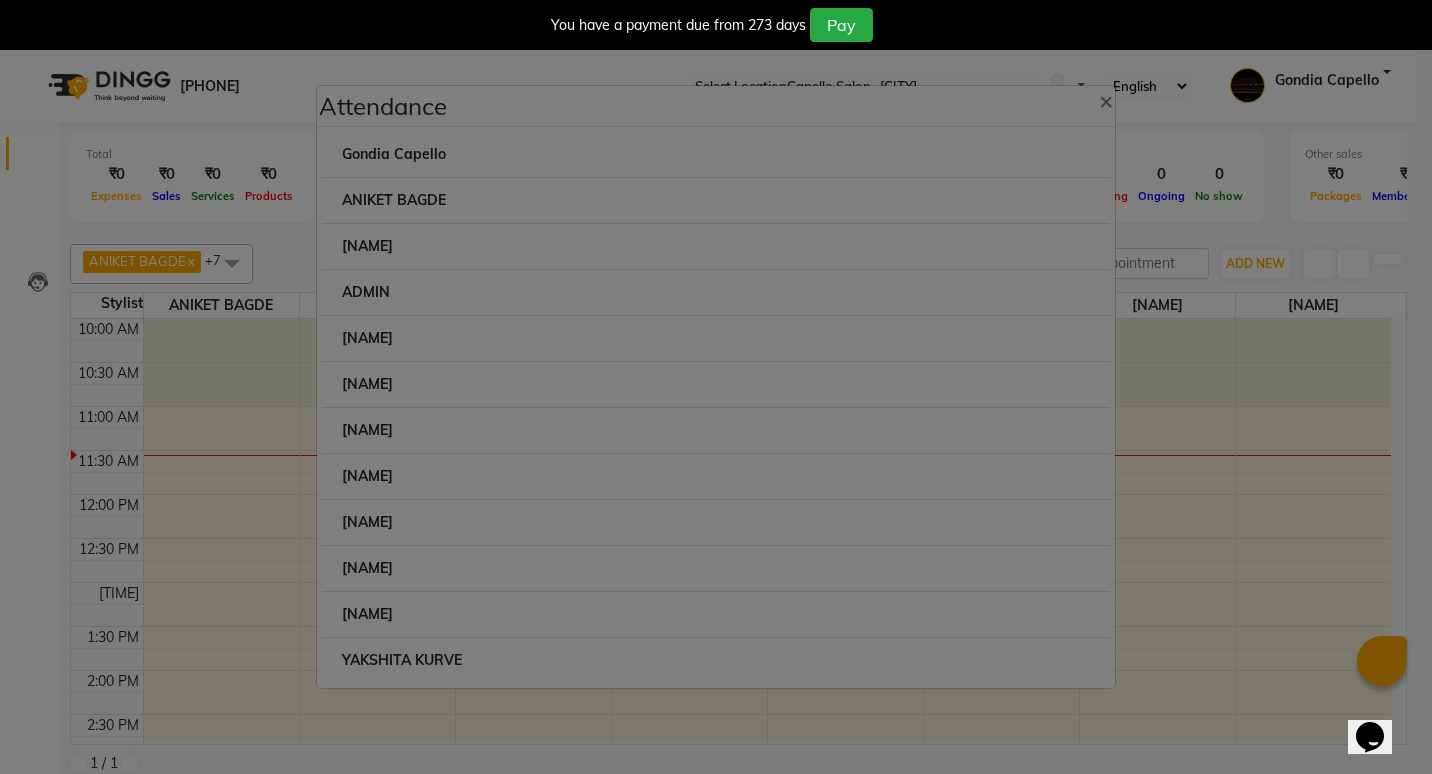 click at bounding box center [537, 144] 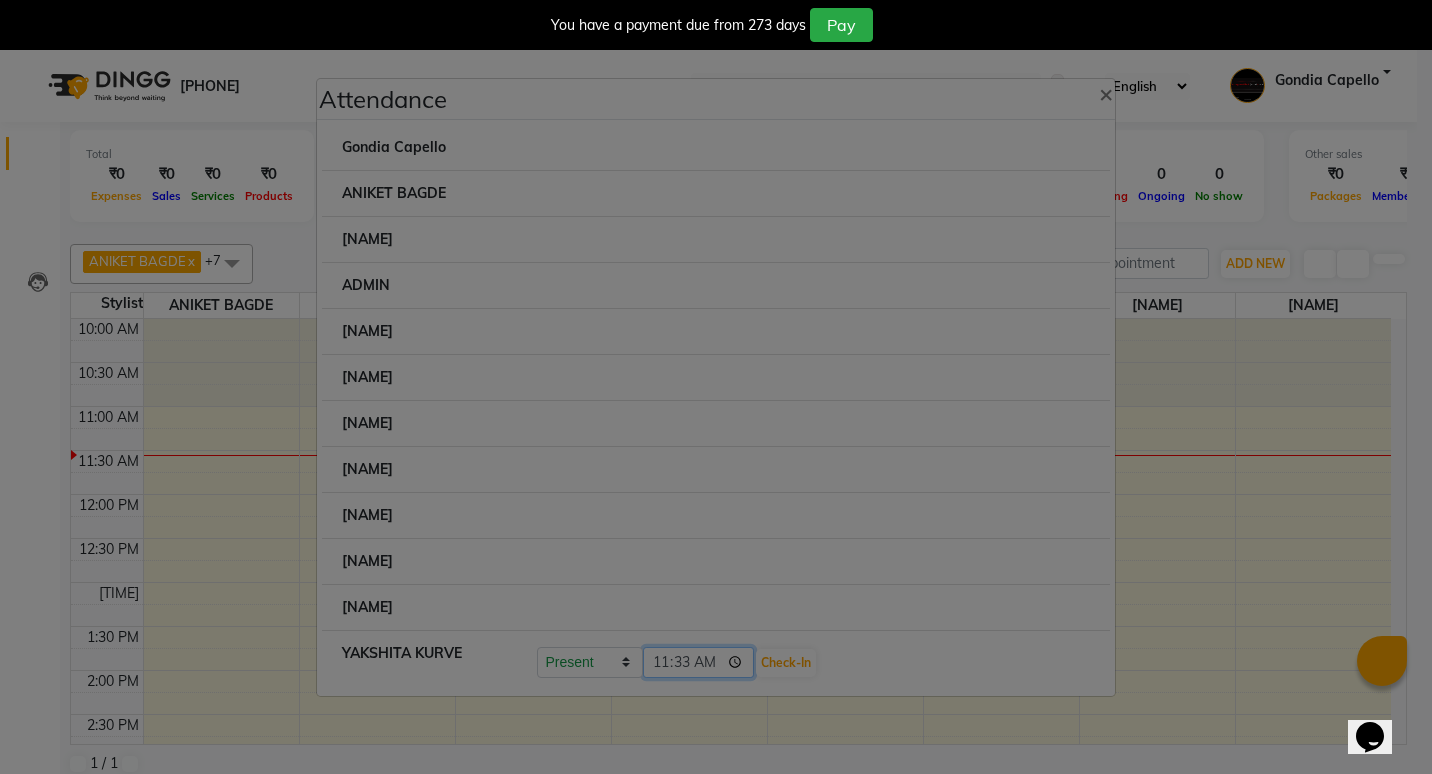 click on "11:33" at bounding box center [699, 662] 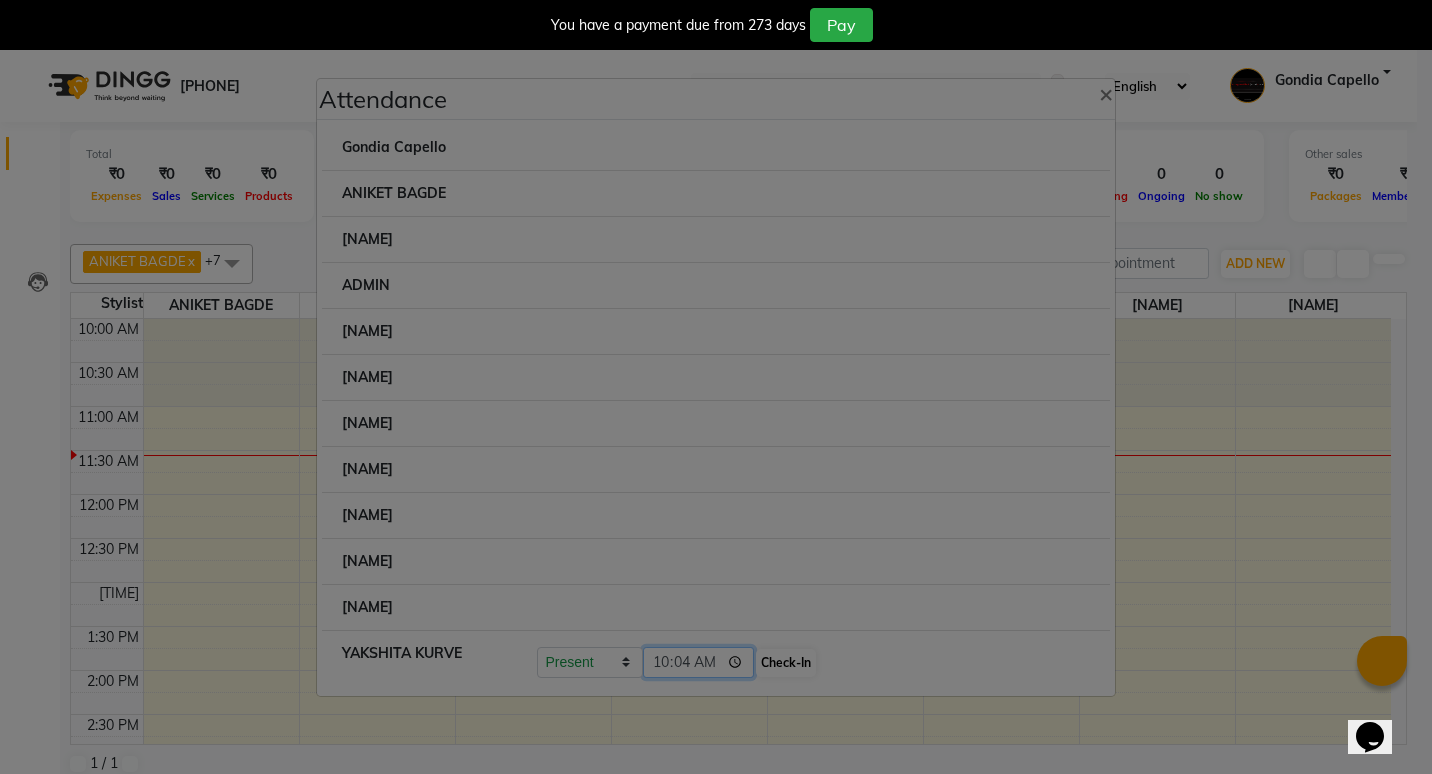 type on "10:43" 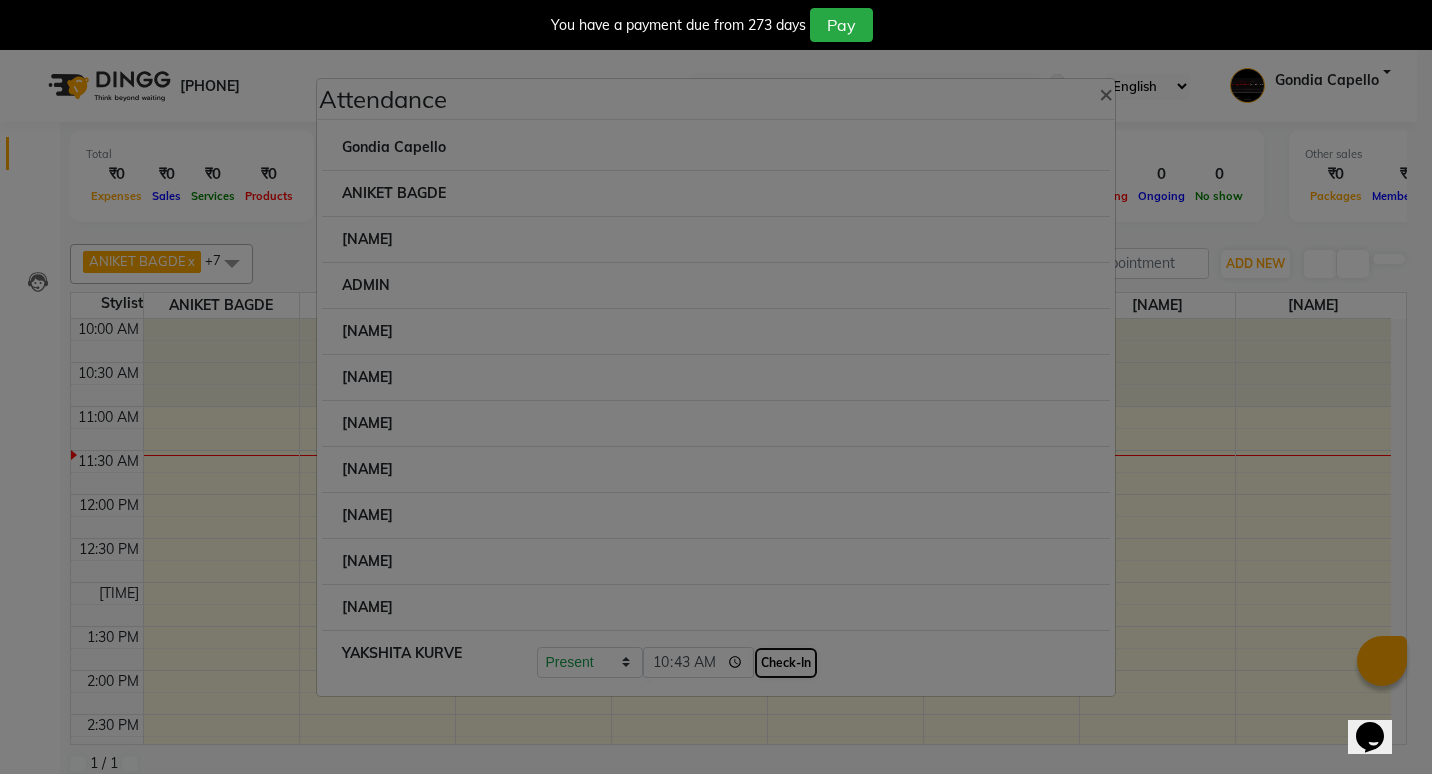 click on "Check-In" at bounding box center (786, 663) 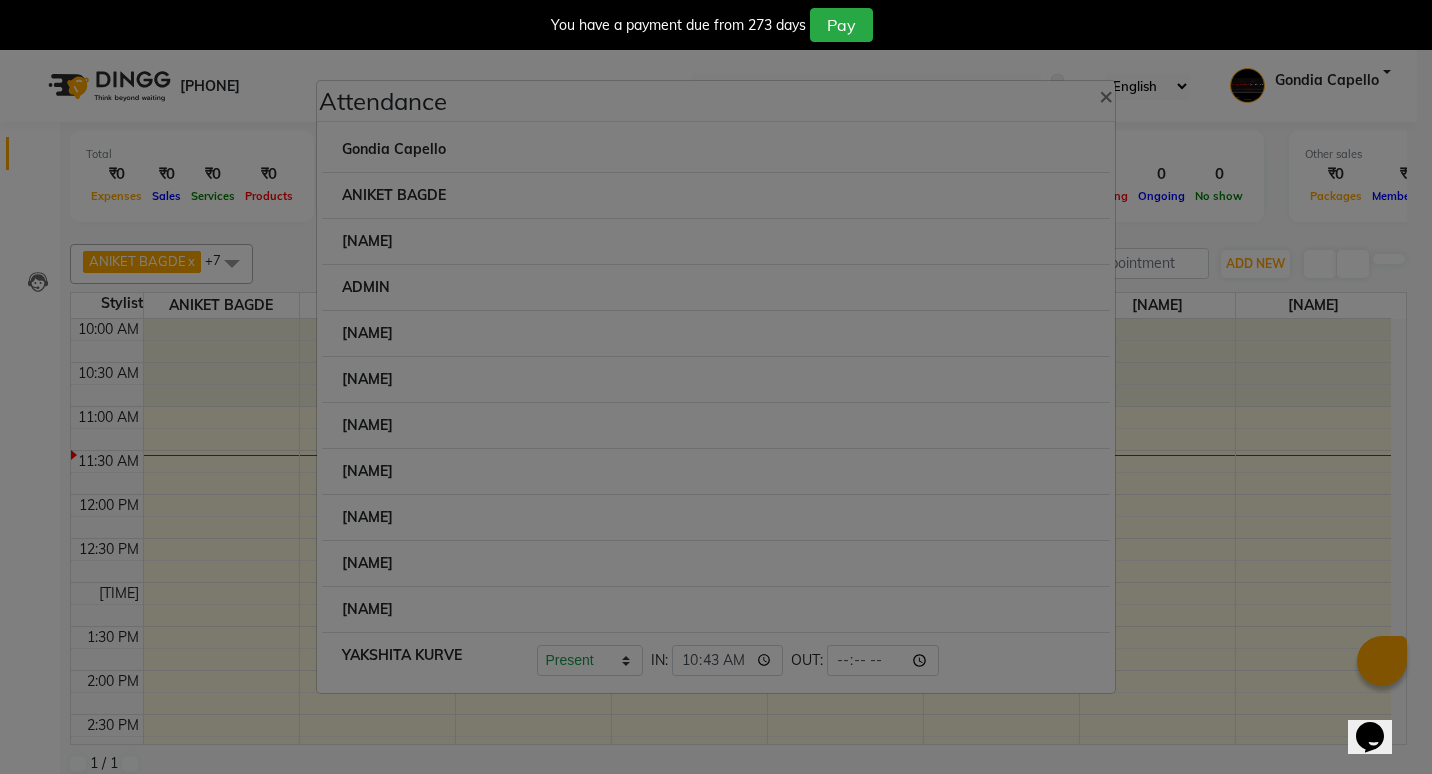 click at bounding box center (537, 139) 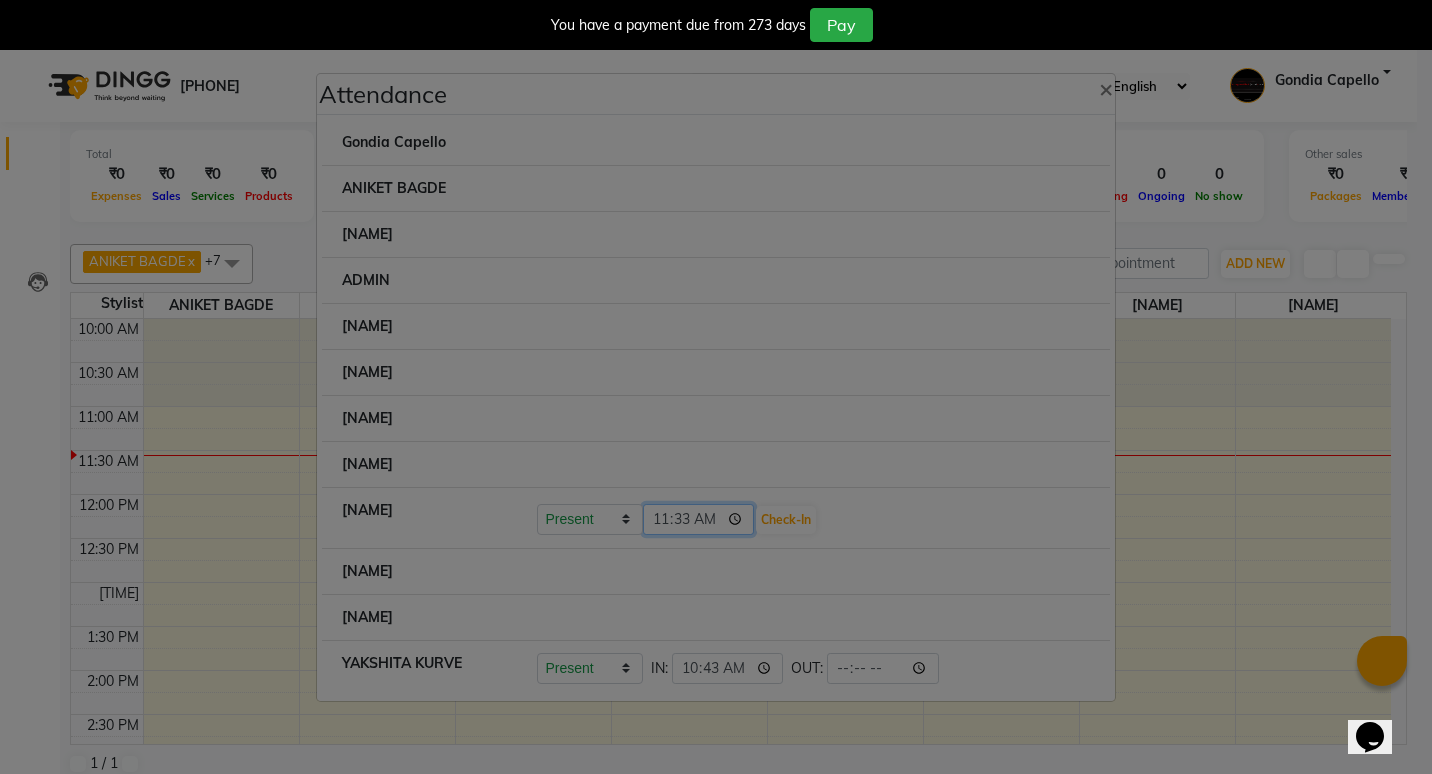 click on "11:33" at bounding box center [699, 519] 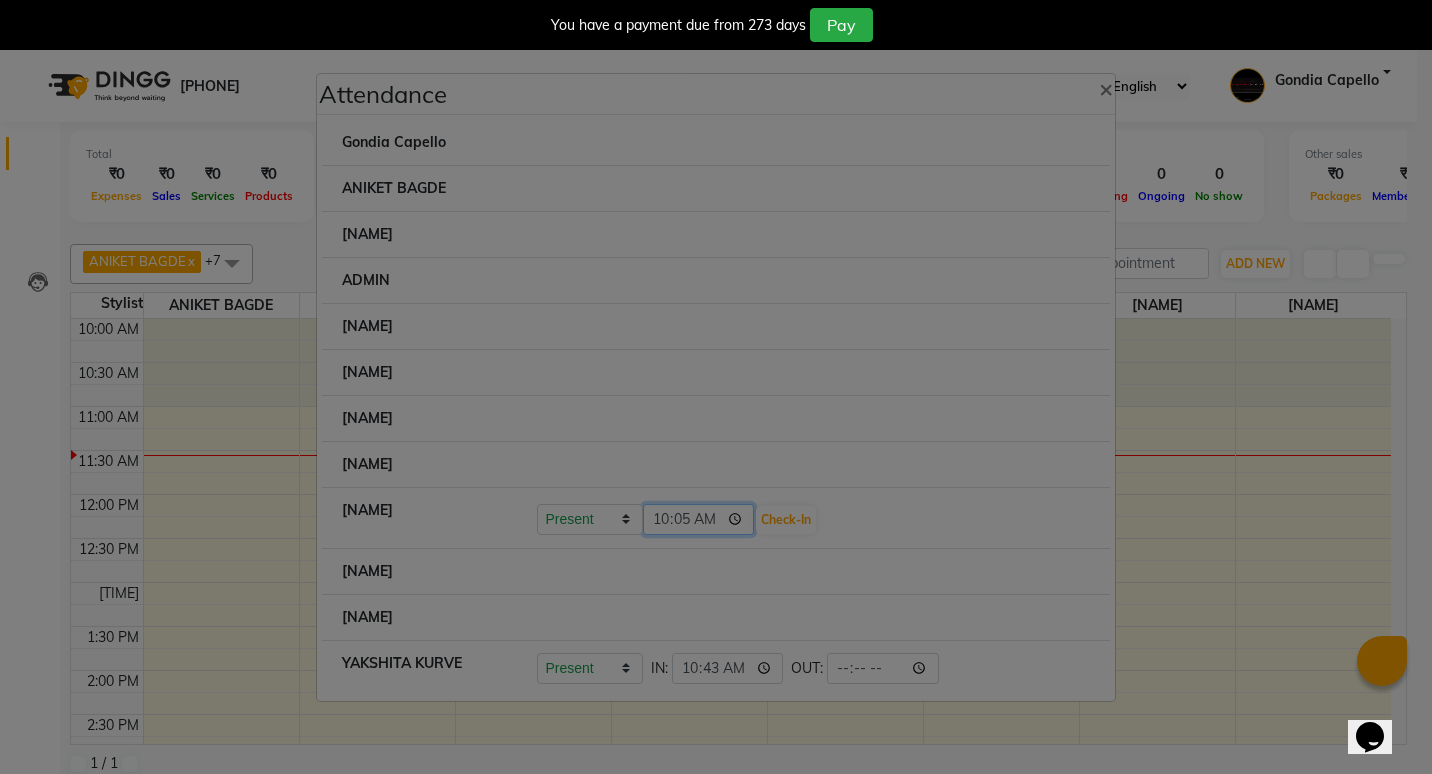 type on "10:58" 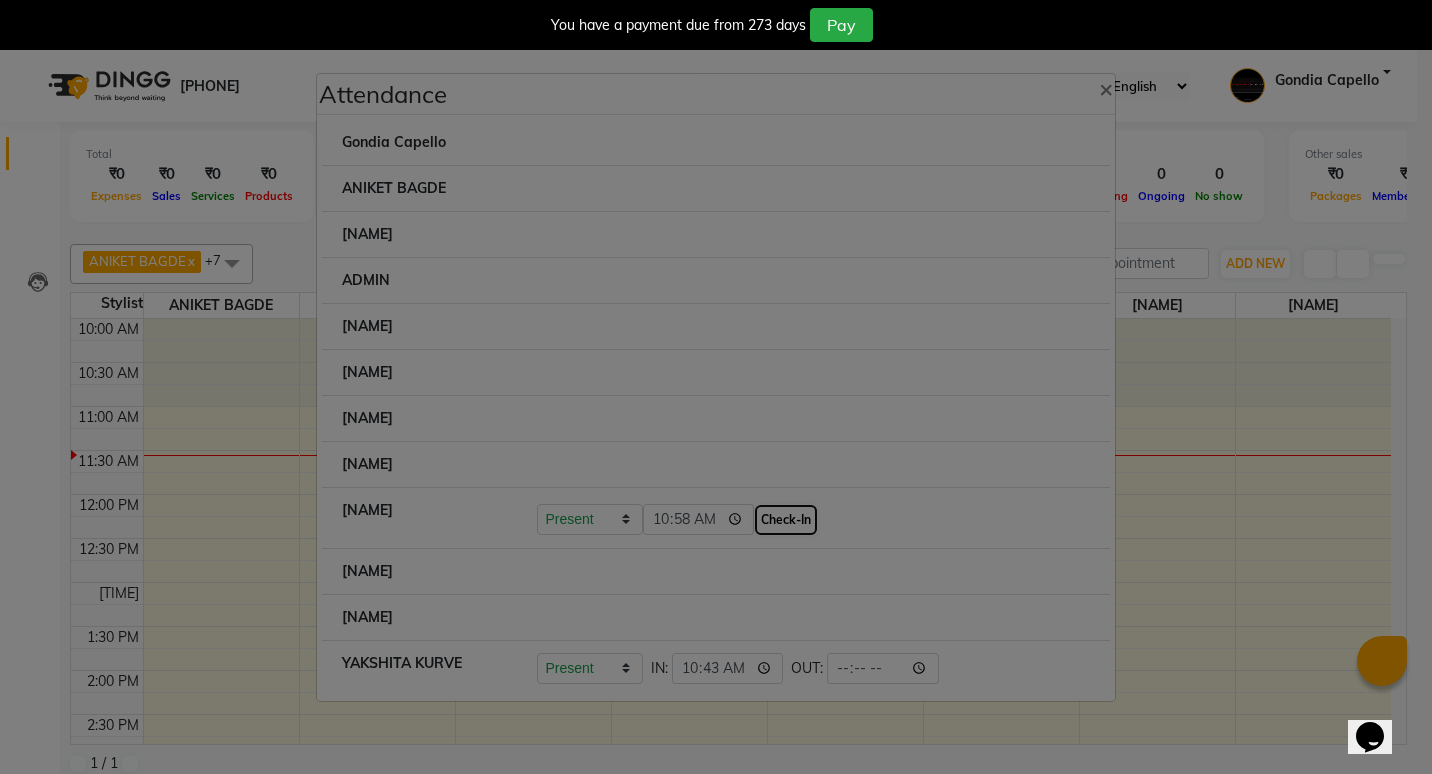 click on "Check-In" at bounding box center (786, 520) 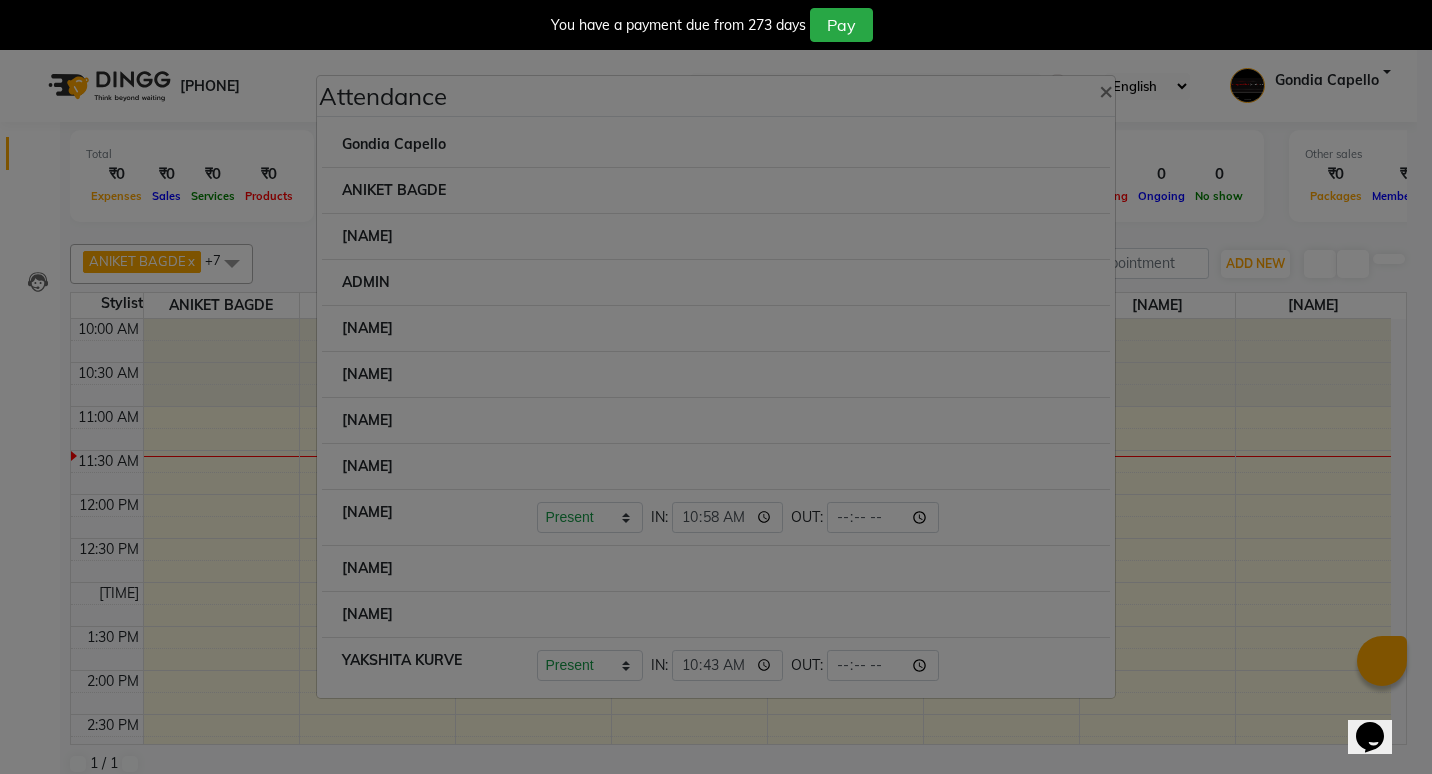 click at bounding box center [537, 134] 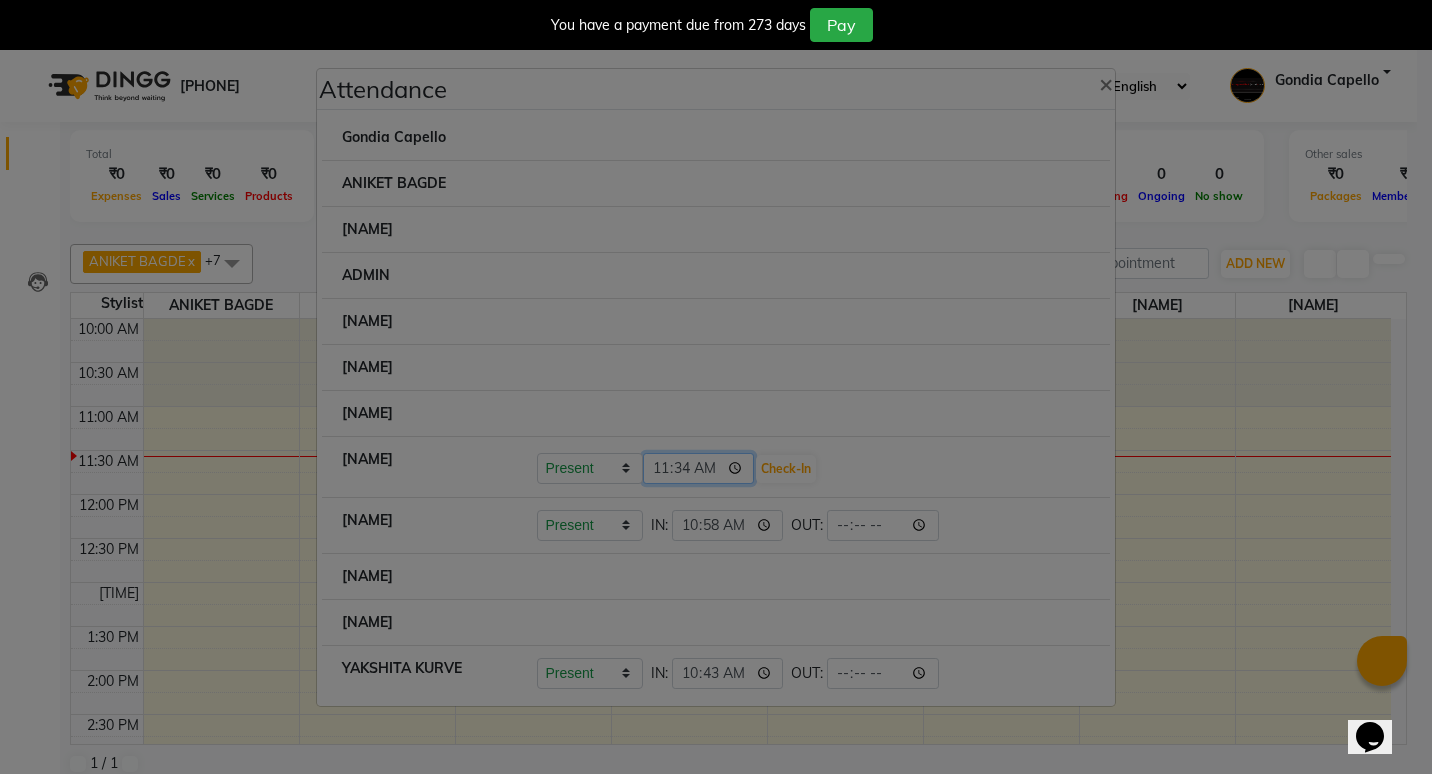 click on "11:34" at bounding box center (699, 468) 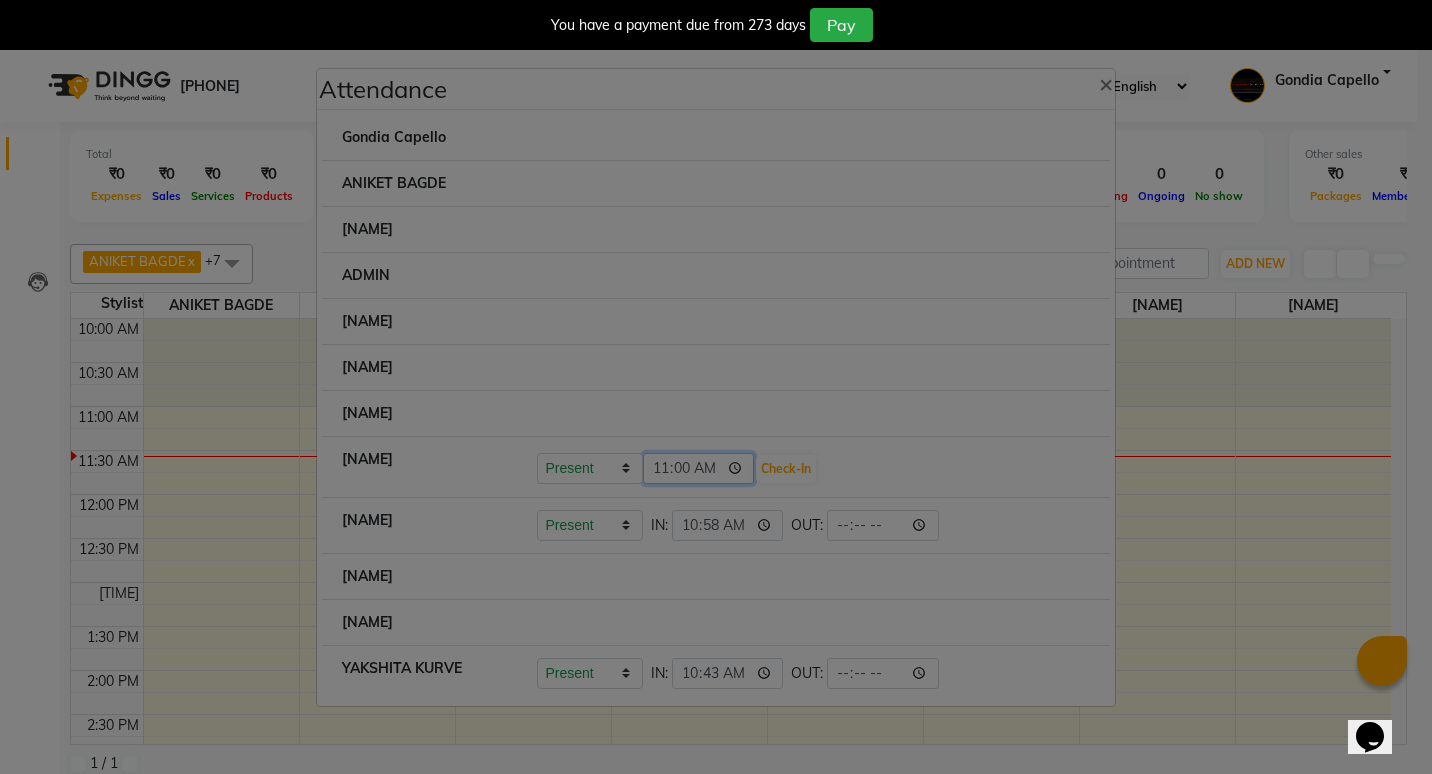 type on "11:05" 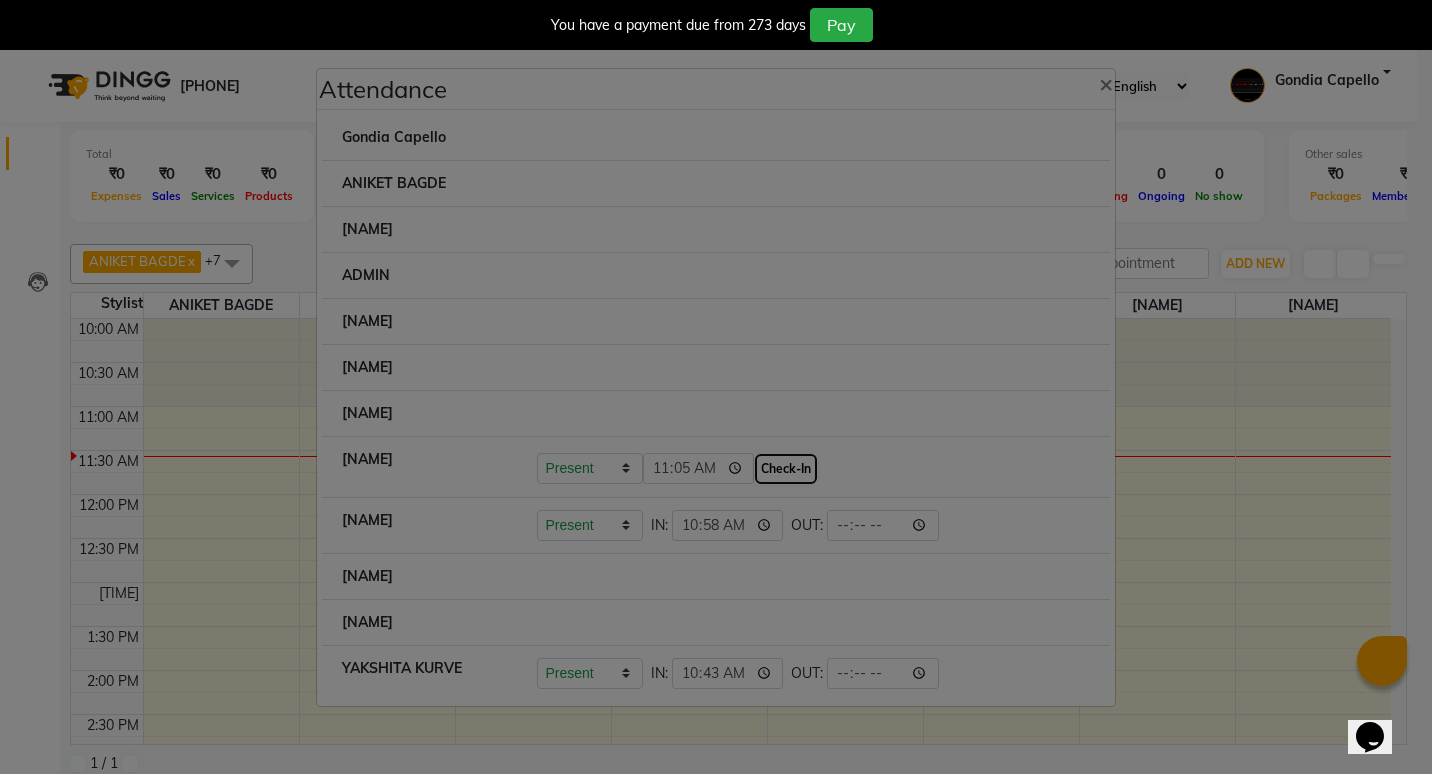 click on "Check-In" at bounding box center (786, 469) 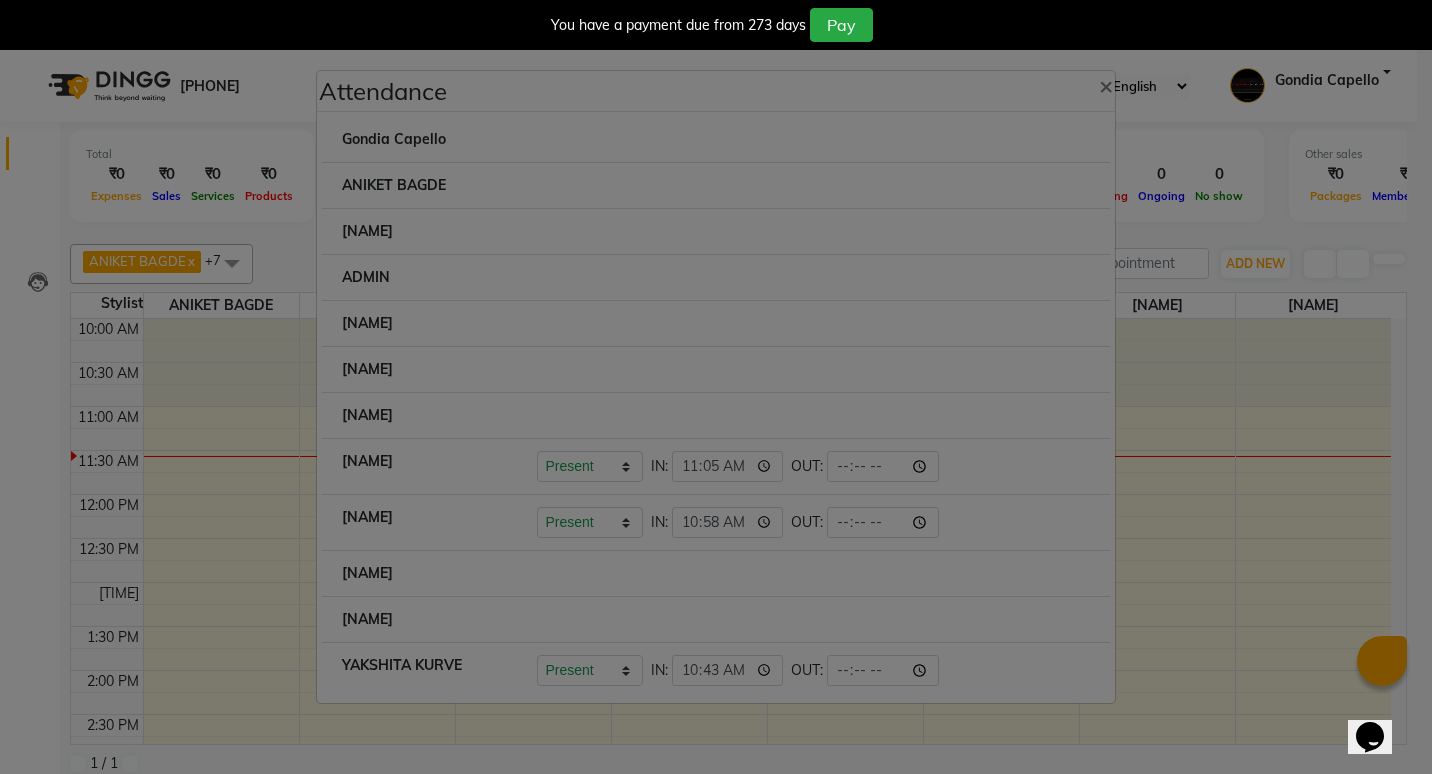 click at bounding box center (537, 129) 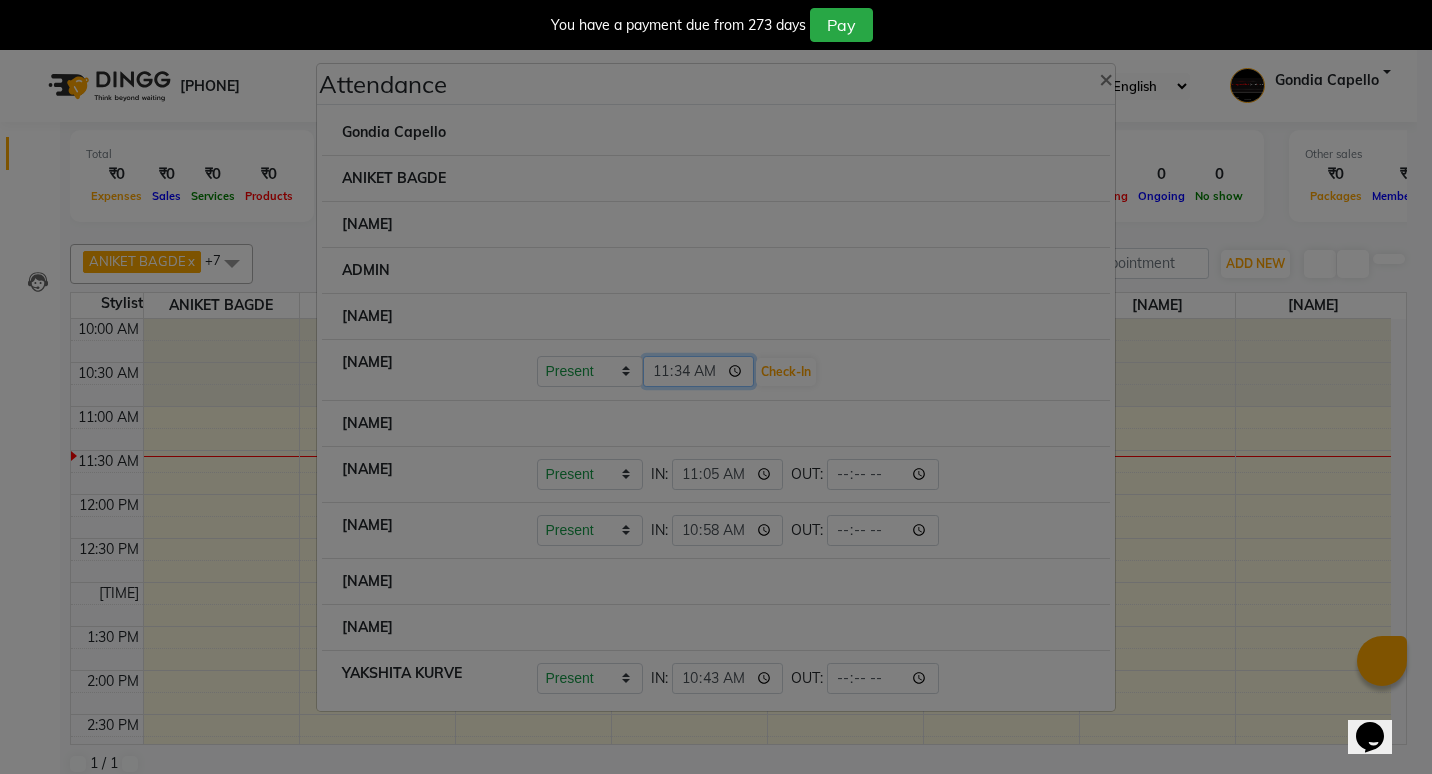 click on "11:34" at bounding box center [699, 371] 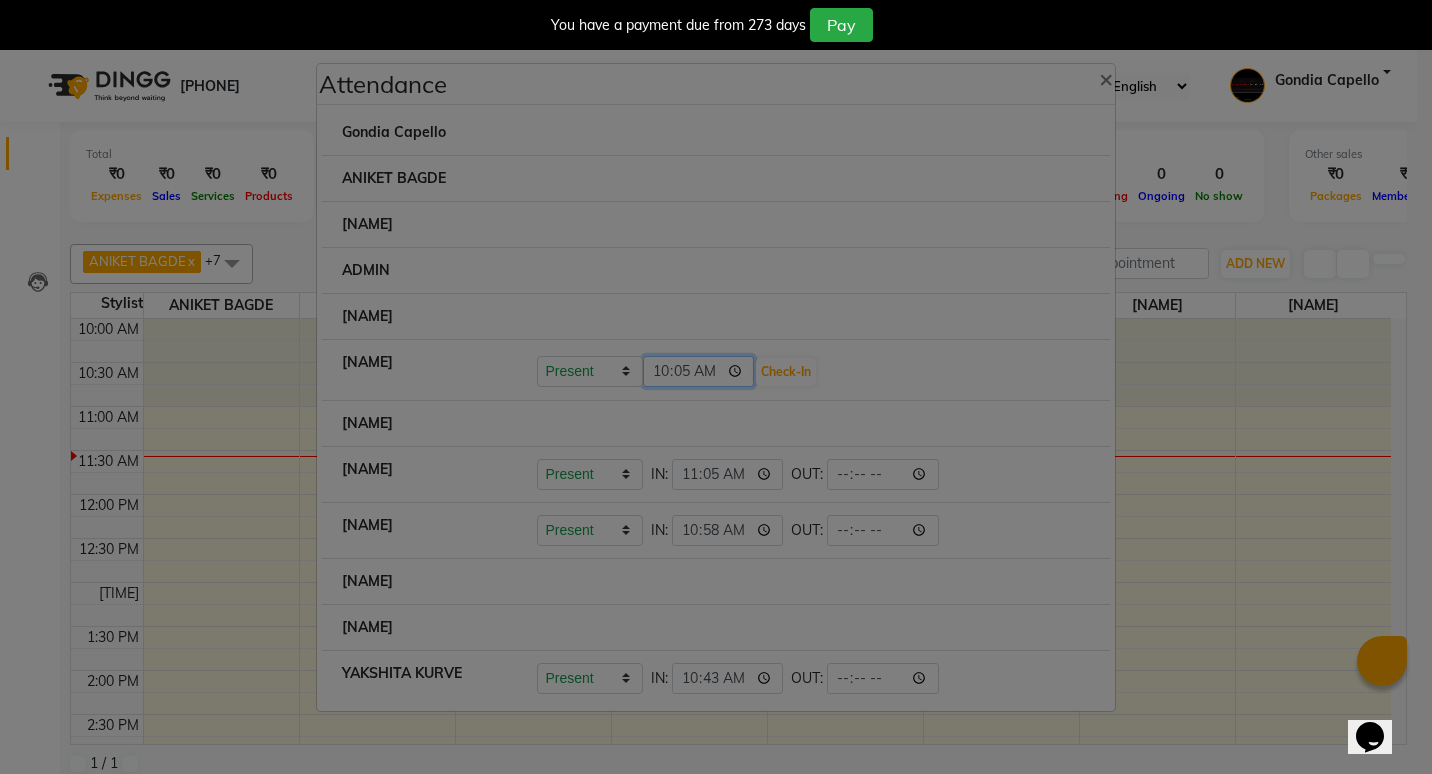 type on "10:58" 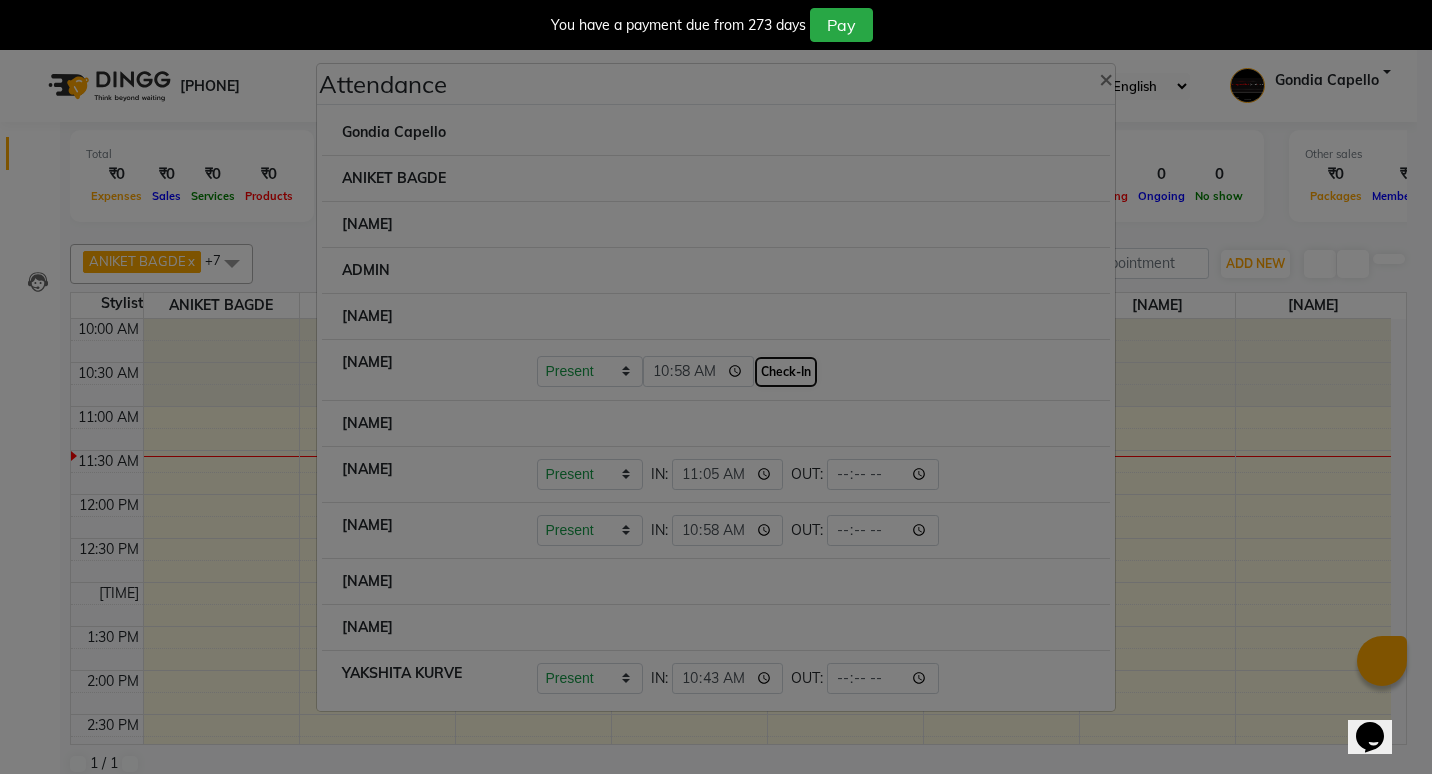 click on "Check-In" at bounding box center [786, 372] 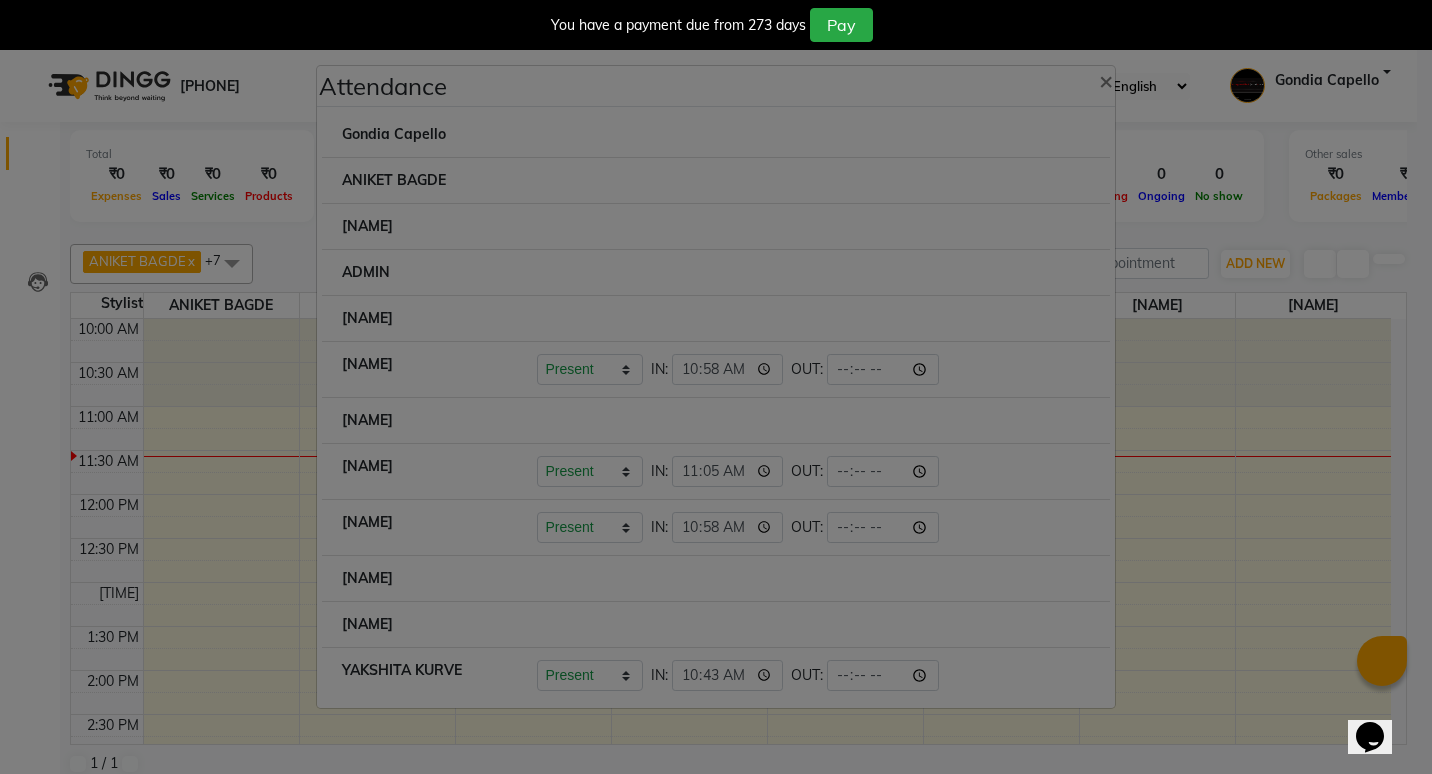 click at bounding box center [537, 124] 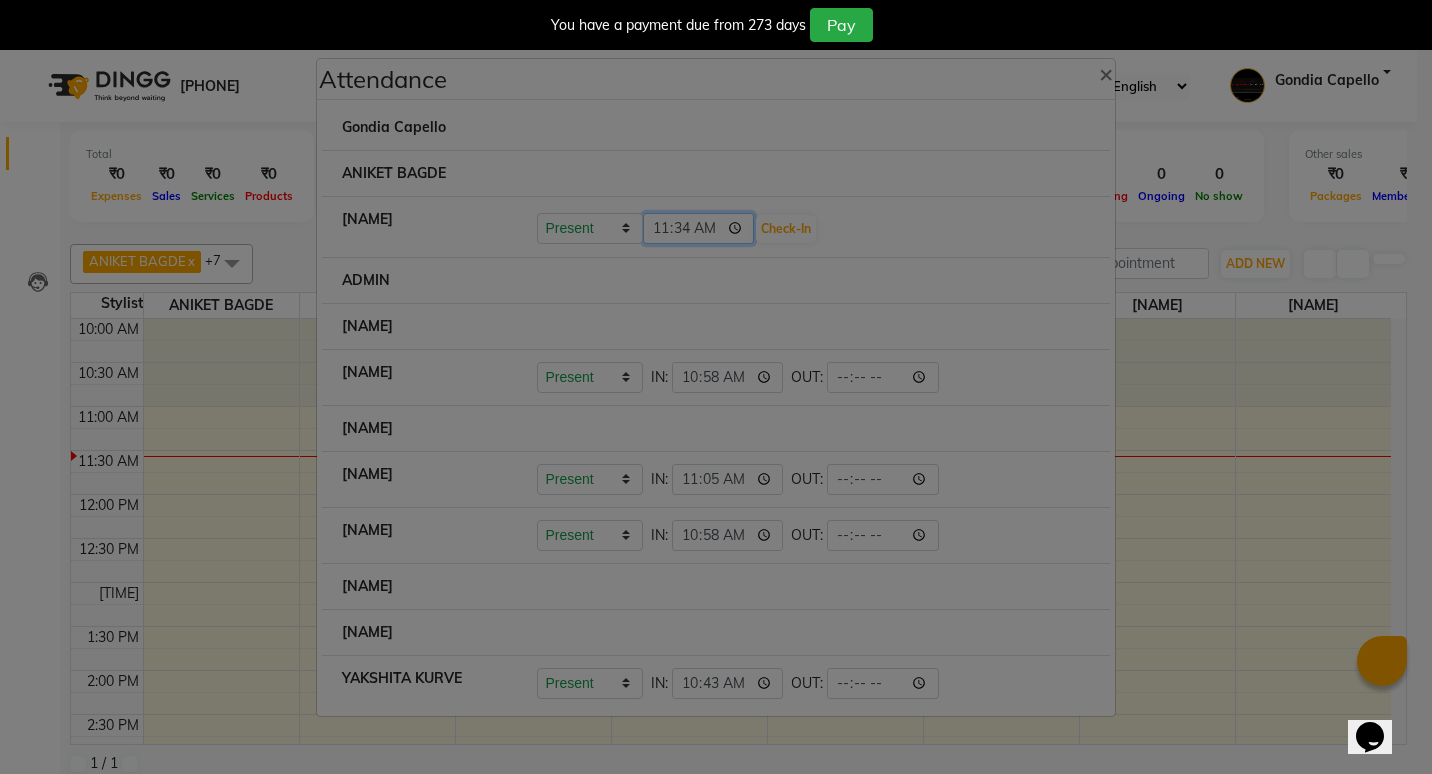 click on "11:34" at bounding box center (699, 228) 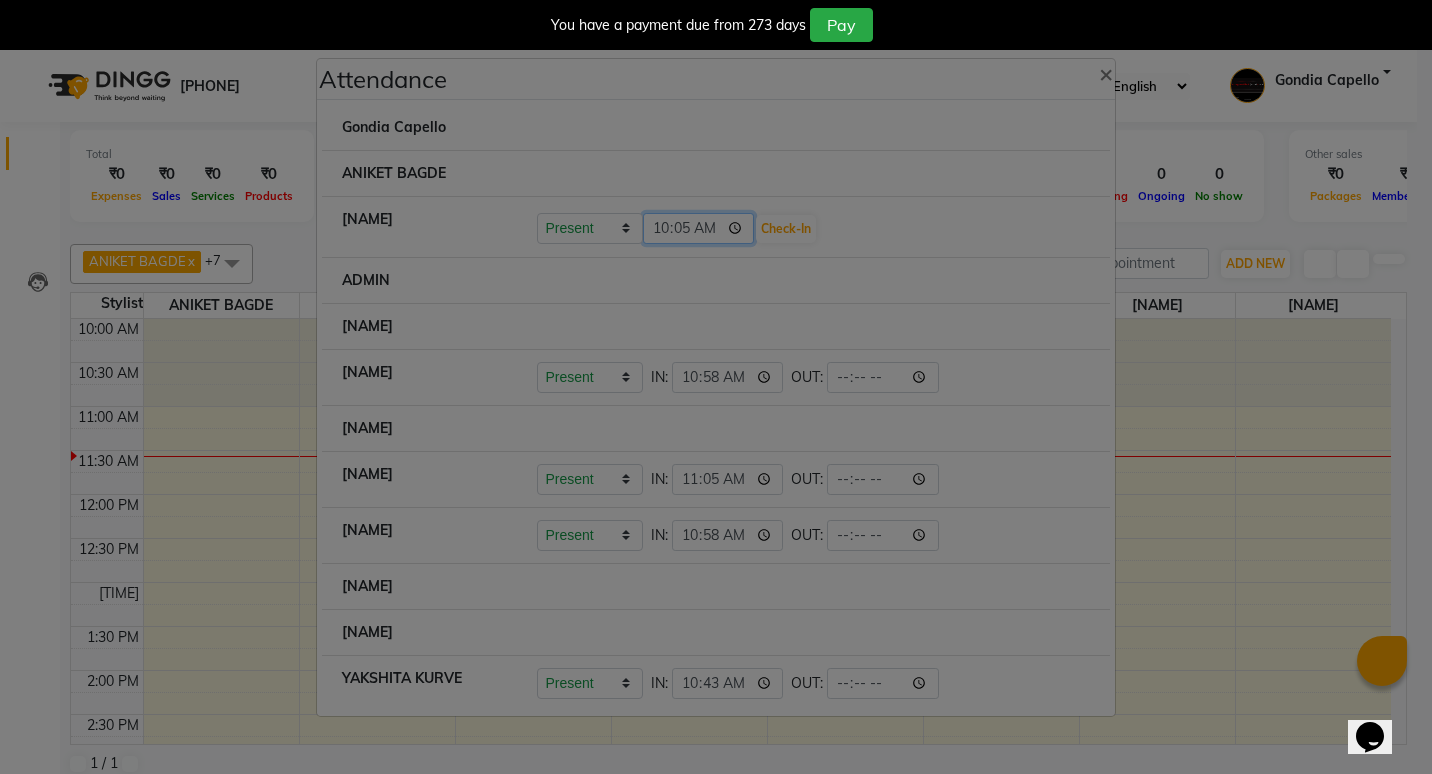 type on "10:57" 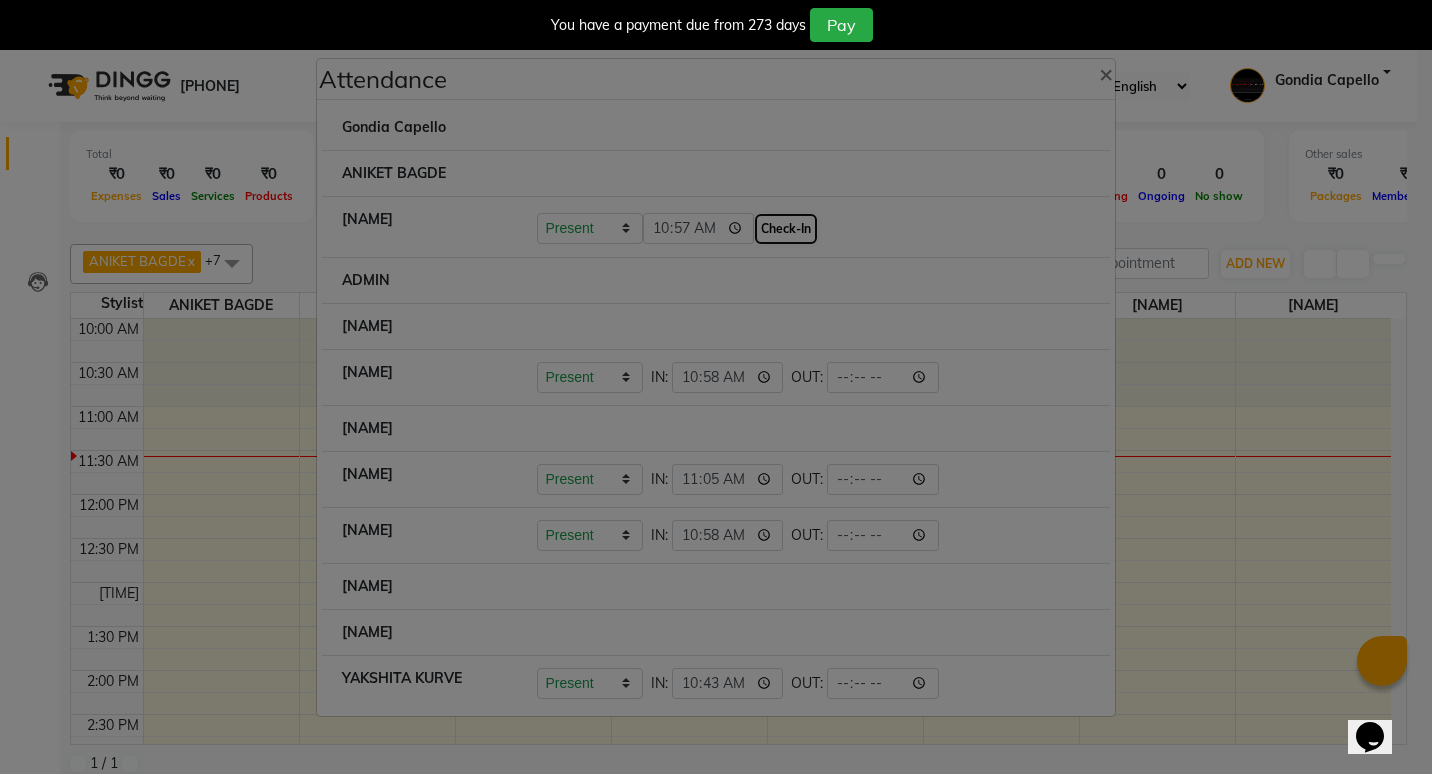 click on "Check-In" at bounding box center [786, 229] 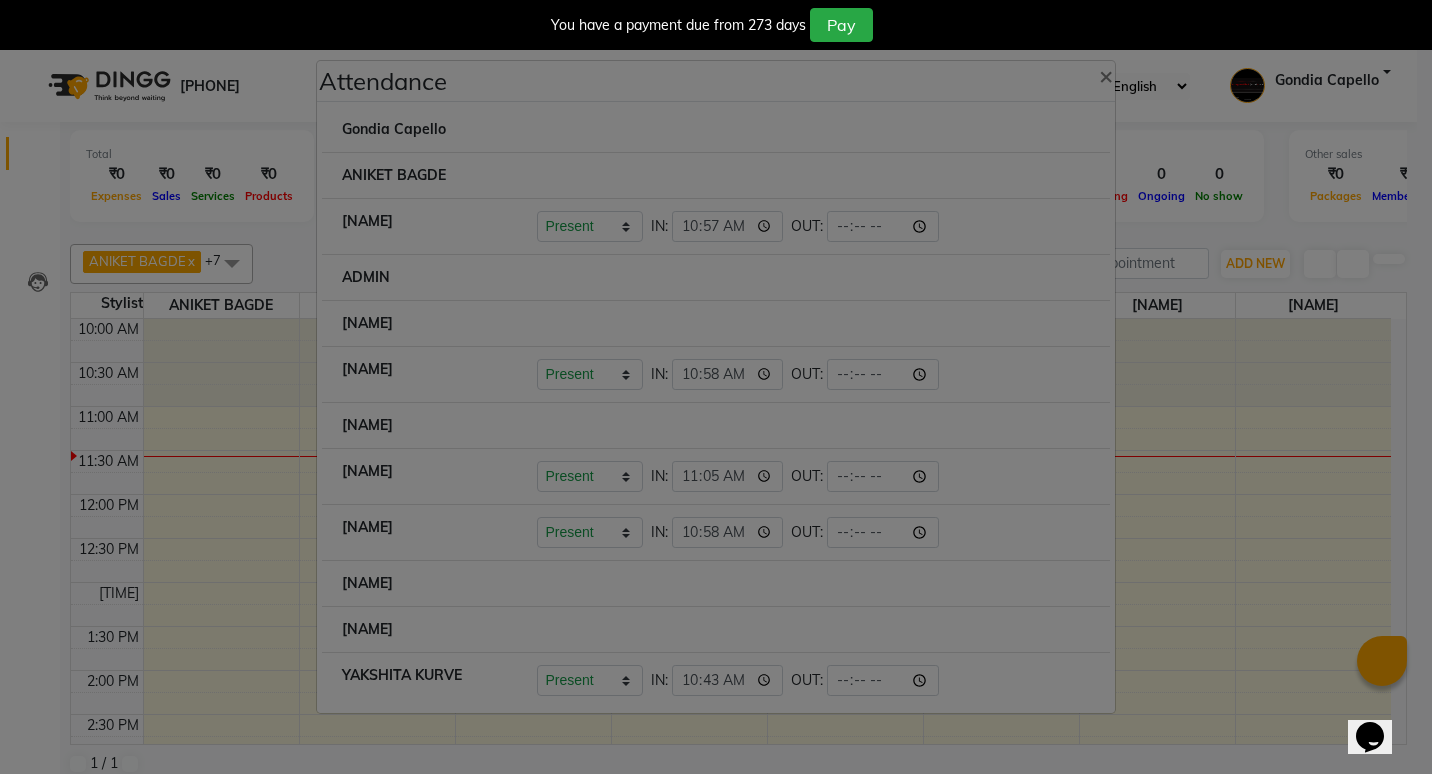 click at bounding box center (537, 119) 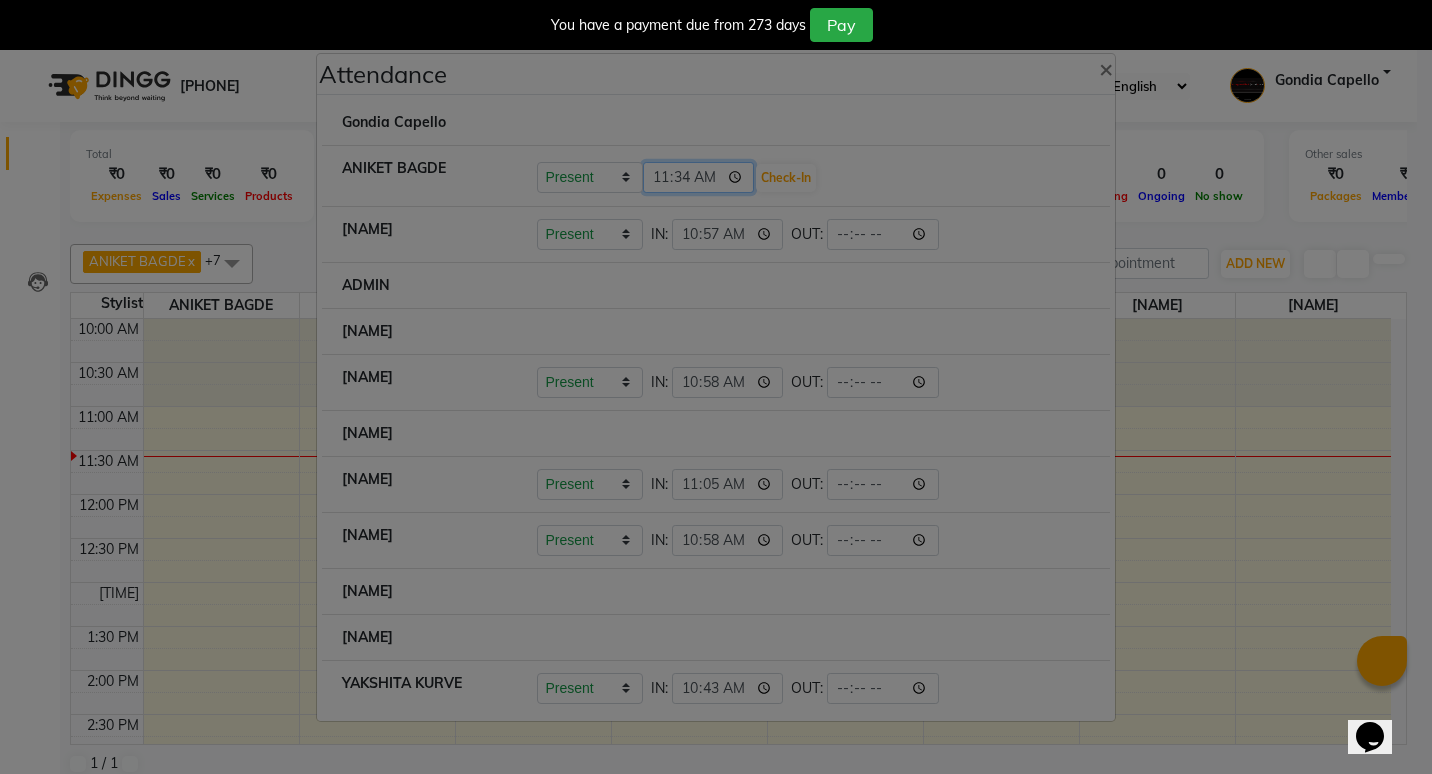 click on "11:34" at bounding box center (699, 177) 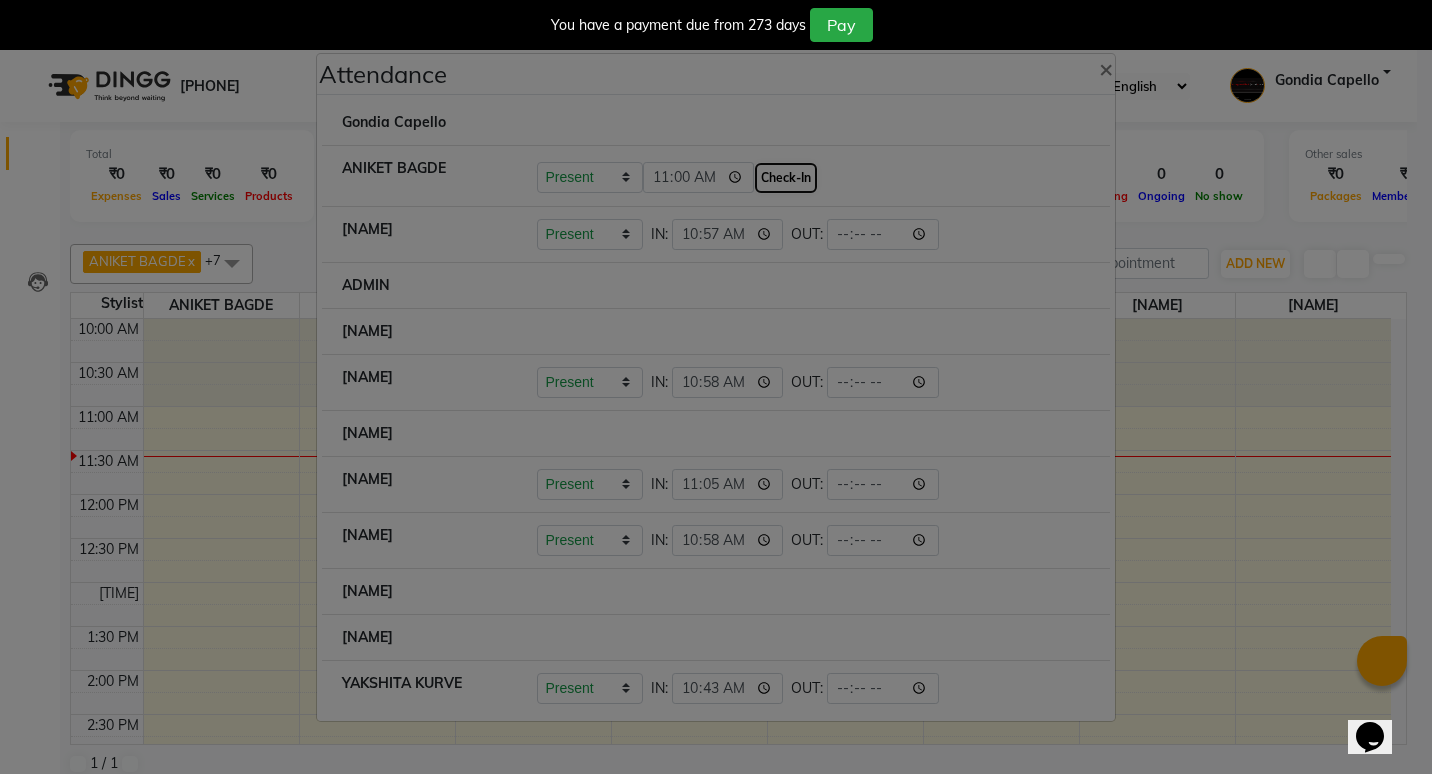 click on "Check-In" at bounding box center [786, 178] 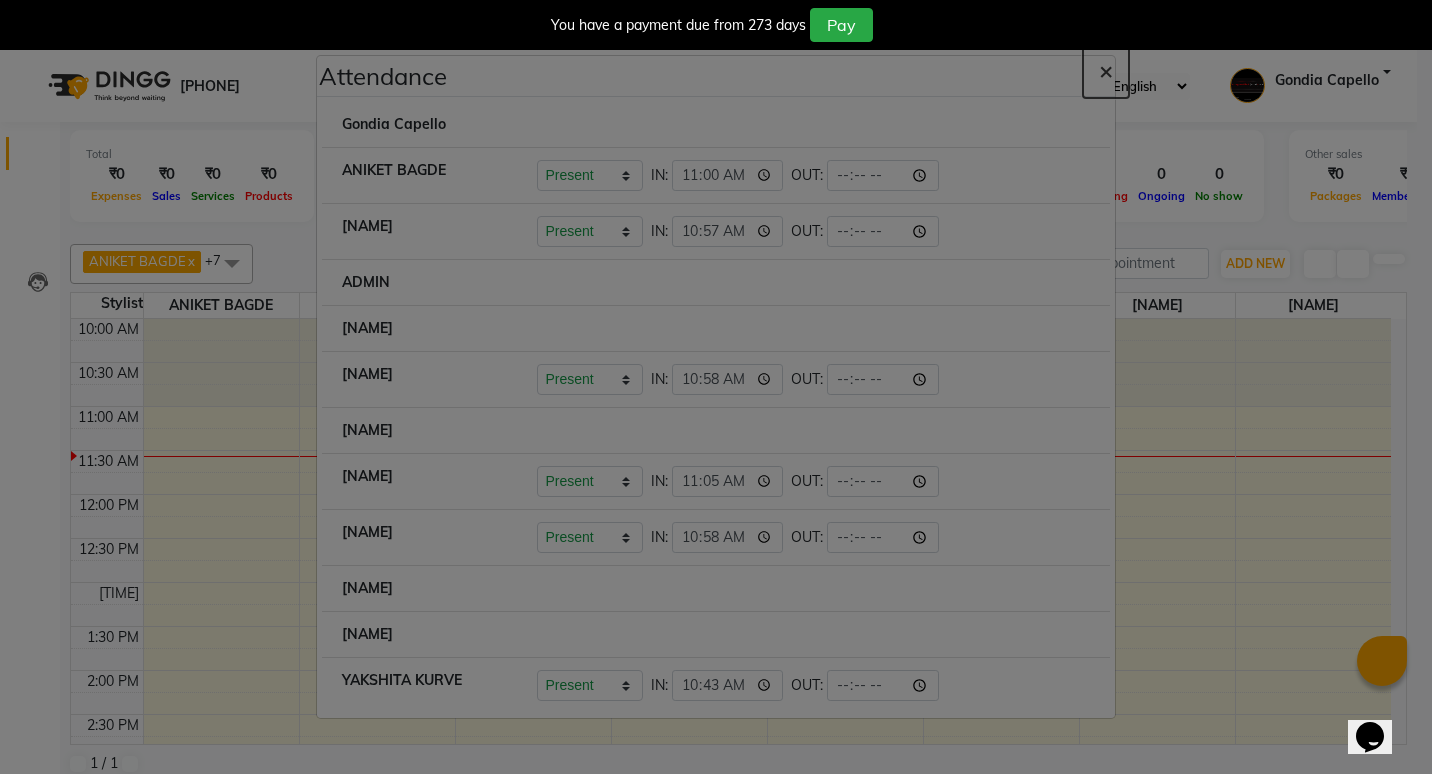 click on "×" at bounding box center [1106, 70] 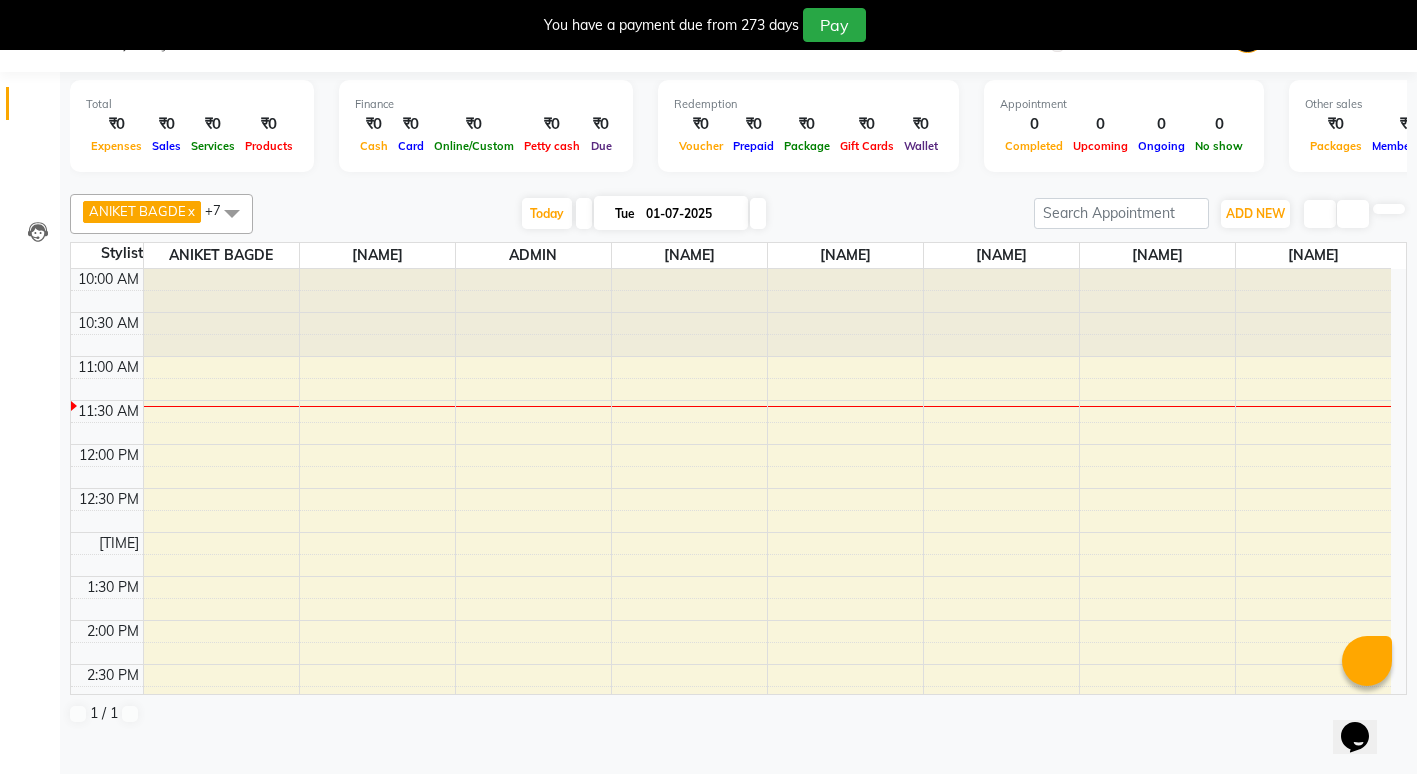 scroll, scrollTop: 0, scrollLeft: 0, axis: both 